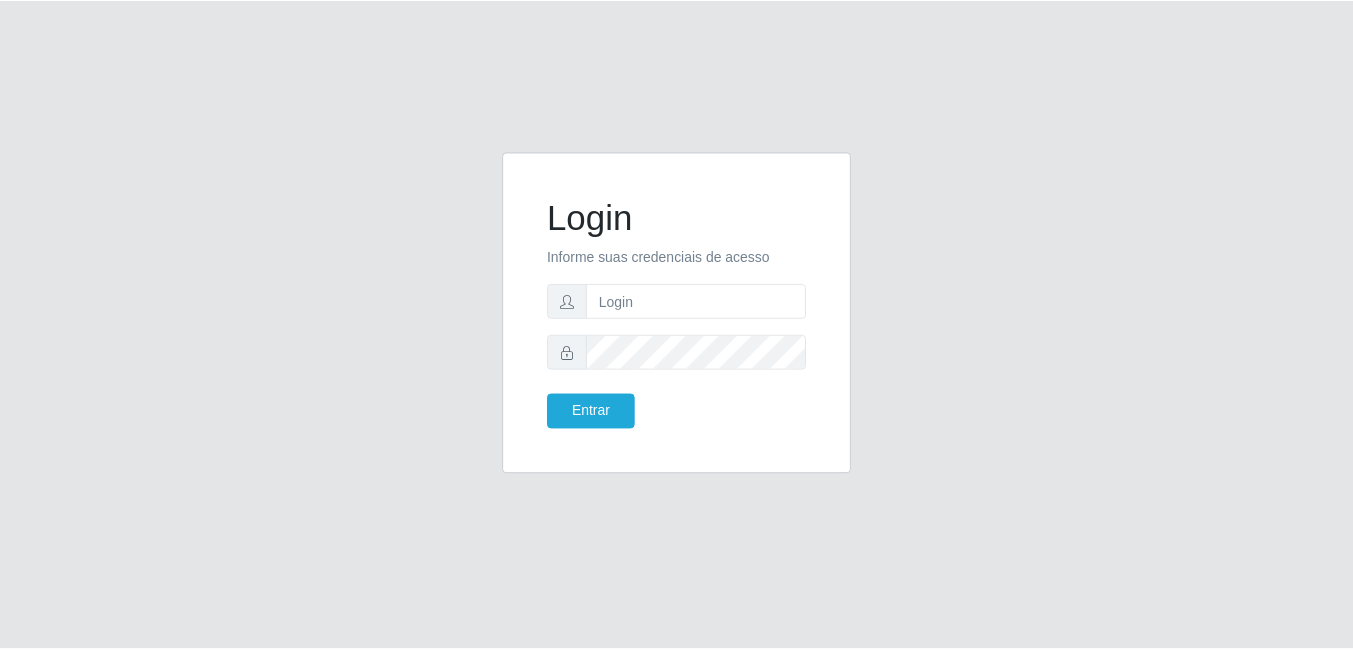 scroll, scrollTop: 0, scrollLeft: 0, axis: both 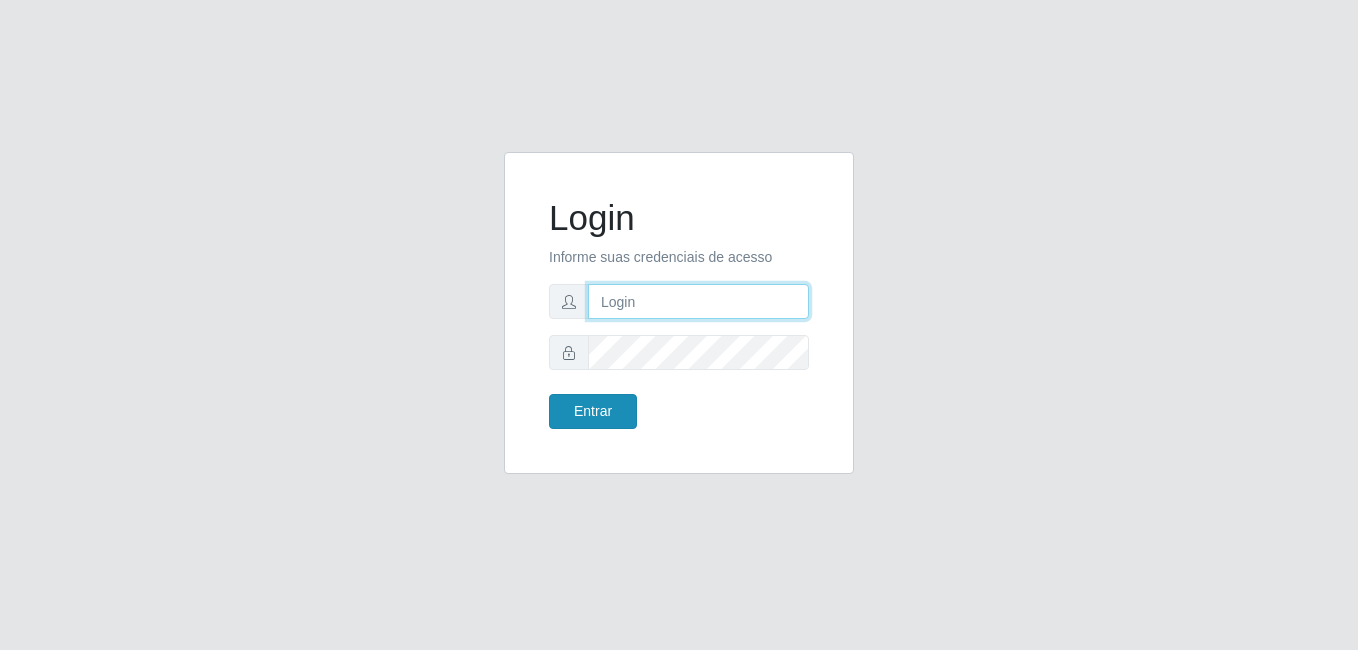 type on "Raissa@B9" 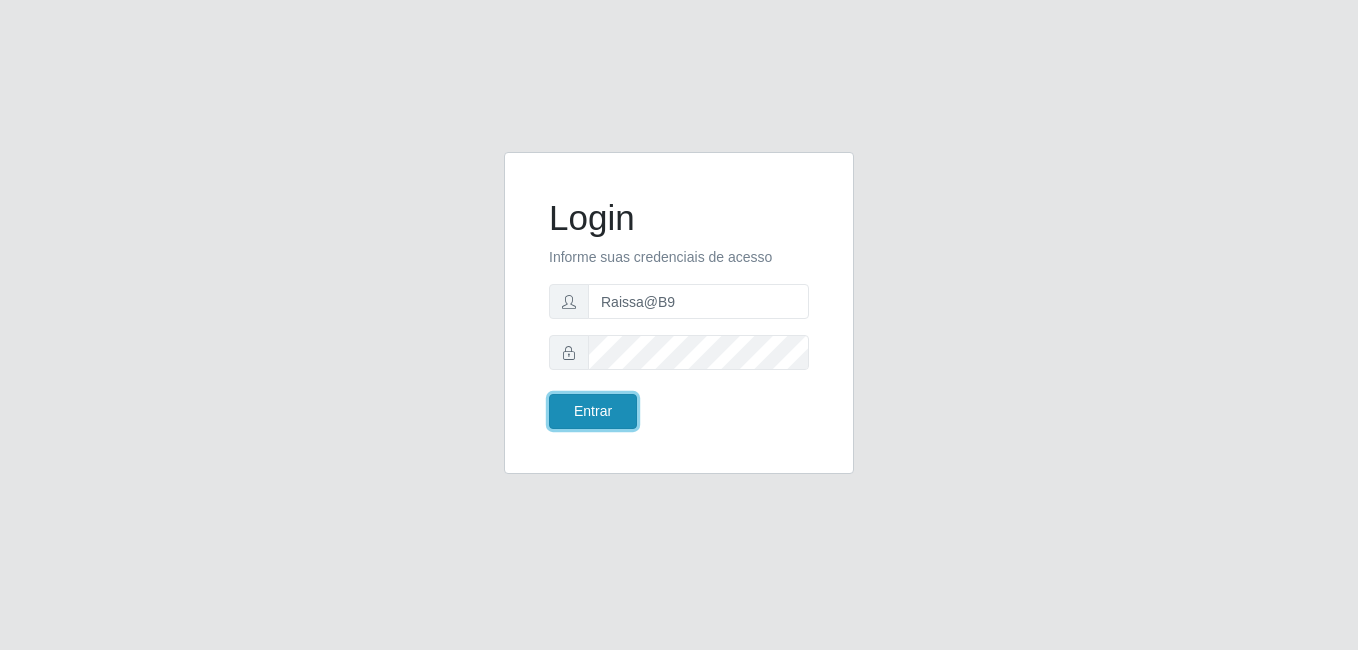 click on "Entrar" at bounding box center (593, 411) 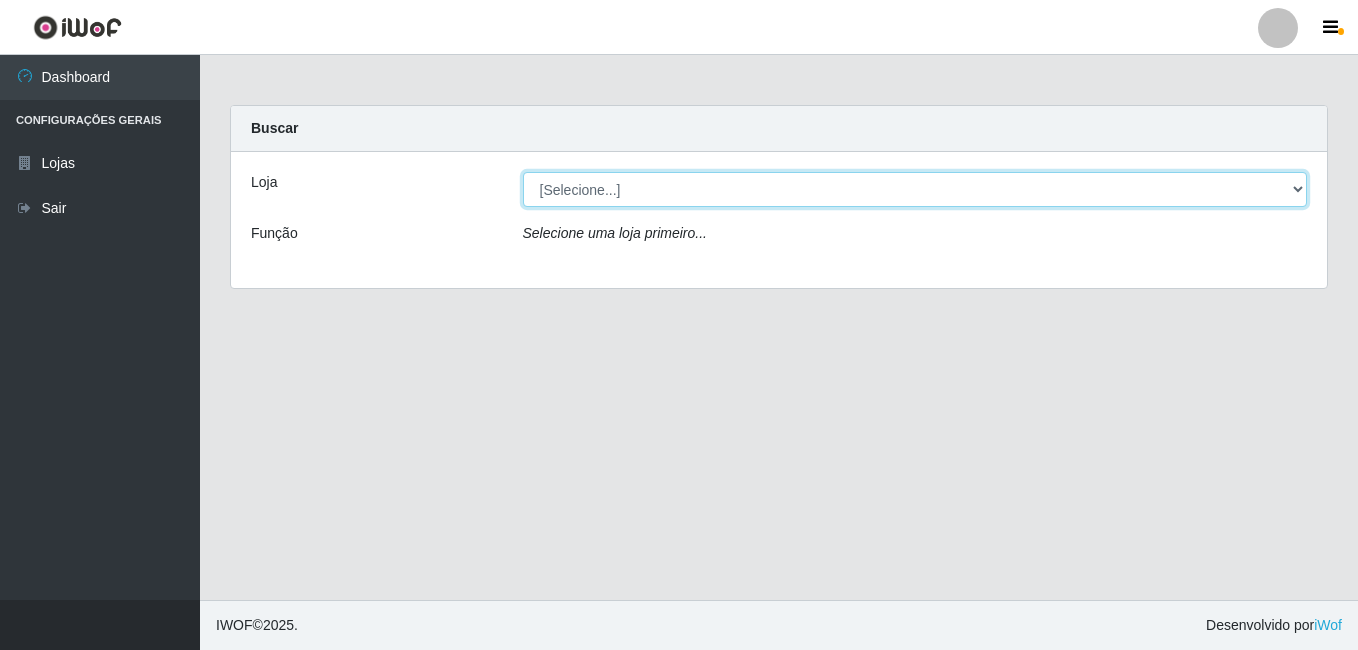 click on "[Selecione...] Bemais Supermercados - B9 Bessa" at bounding box center (915, 189) 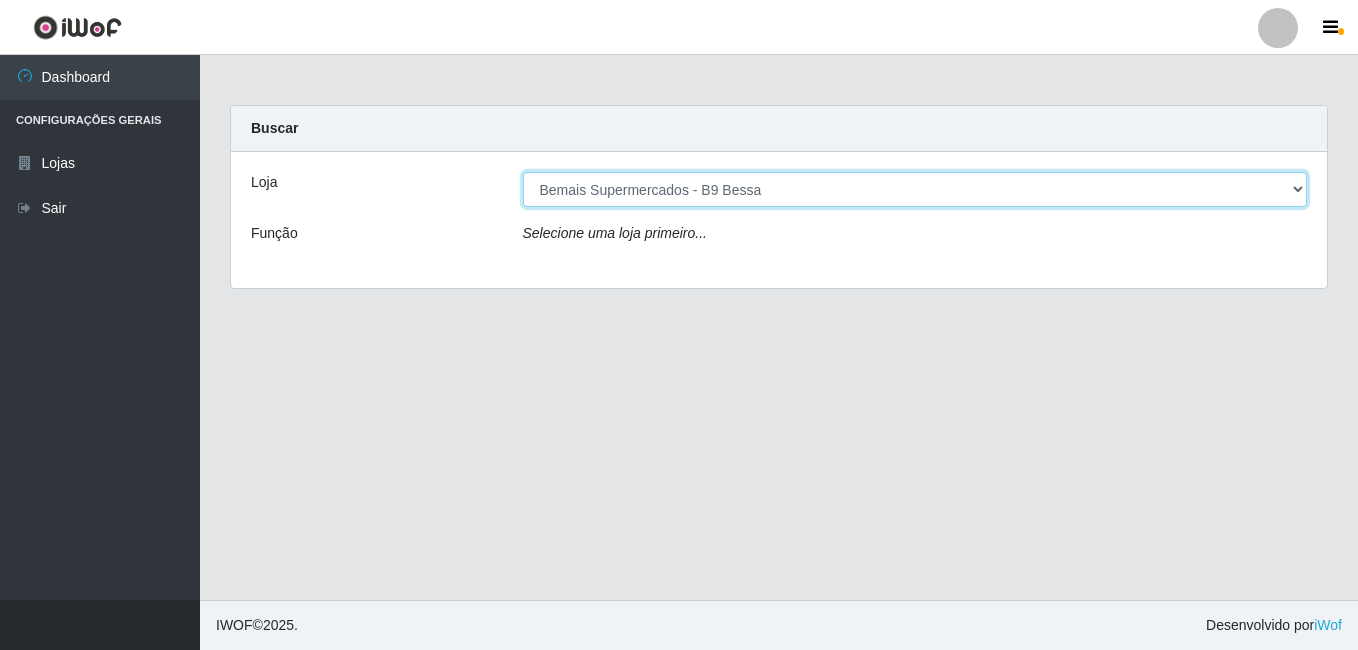 click on "[Selecione...] Bemais Supermercados - B9 Bessa" at bounding box center (915, 189) 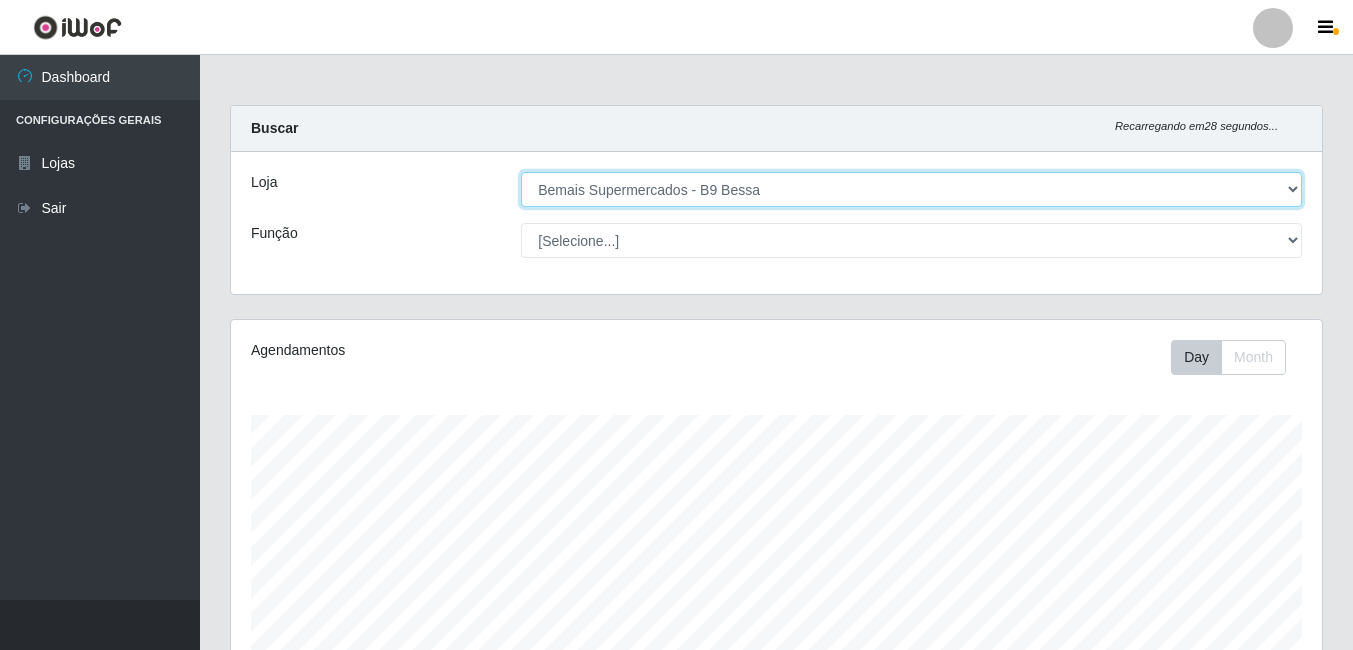 scroll, scrollTop: 999585, scrollLeft: 998909, axis: both 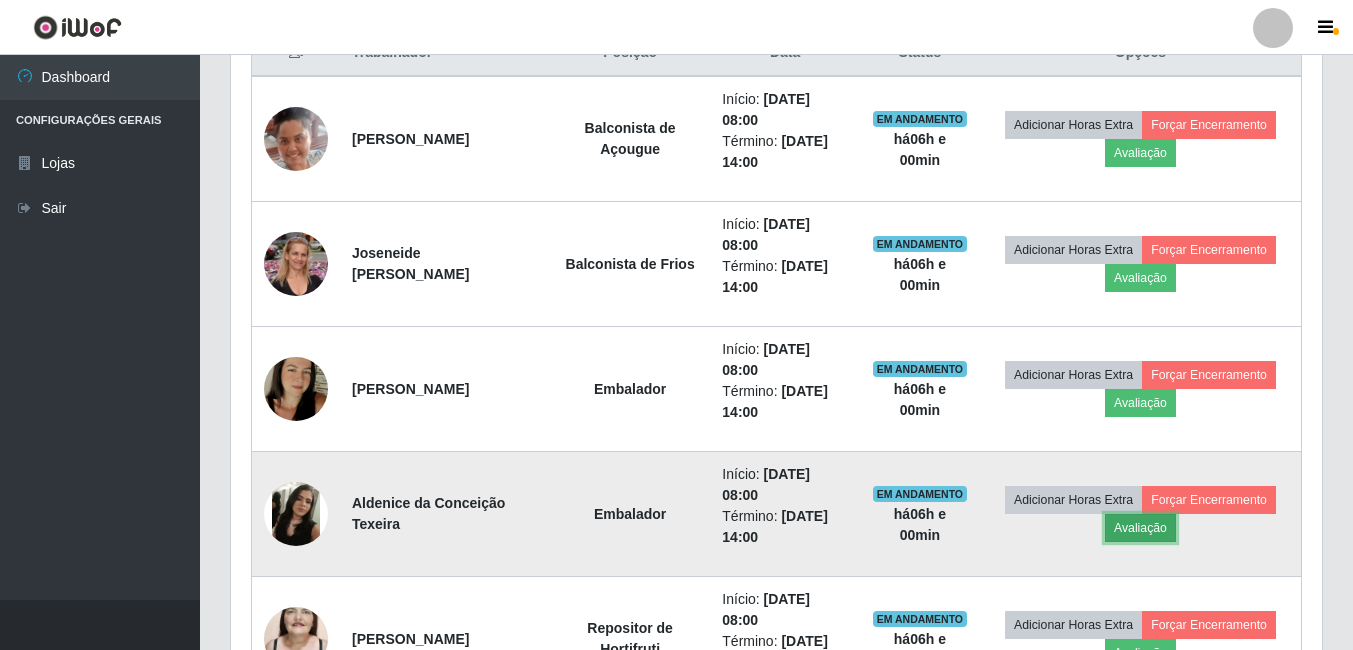 click on "Avaliação" at bounding box center [1140, 528] 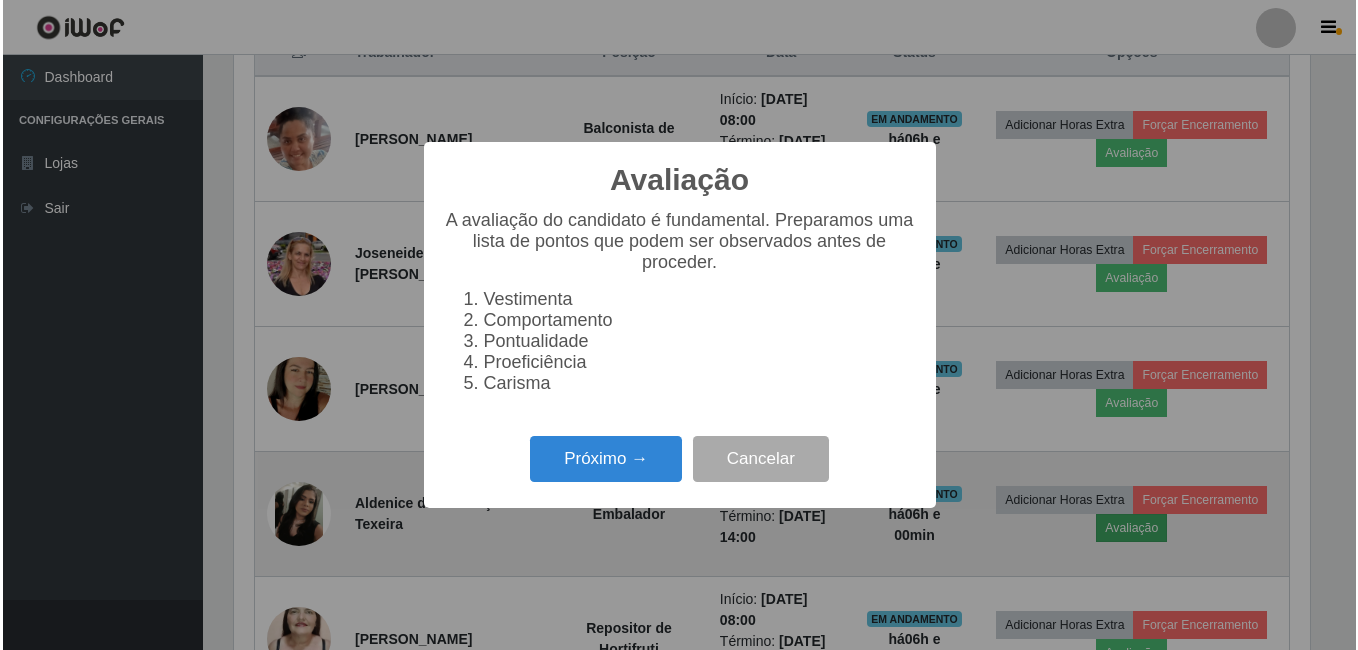 scroll, scrollTop: 999585, scrollLeft: 998919, axis: both 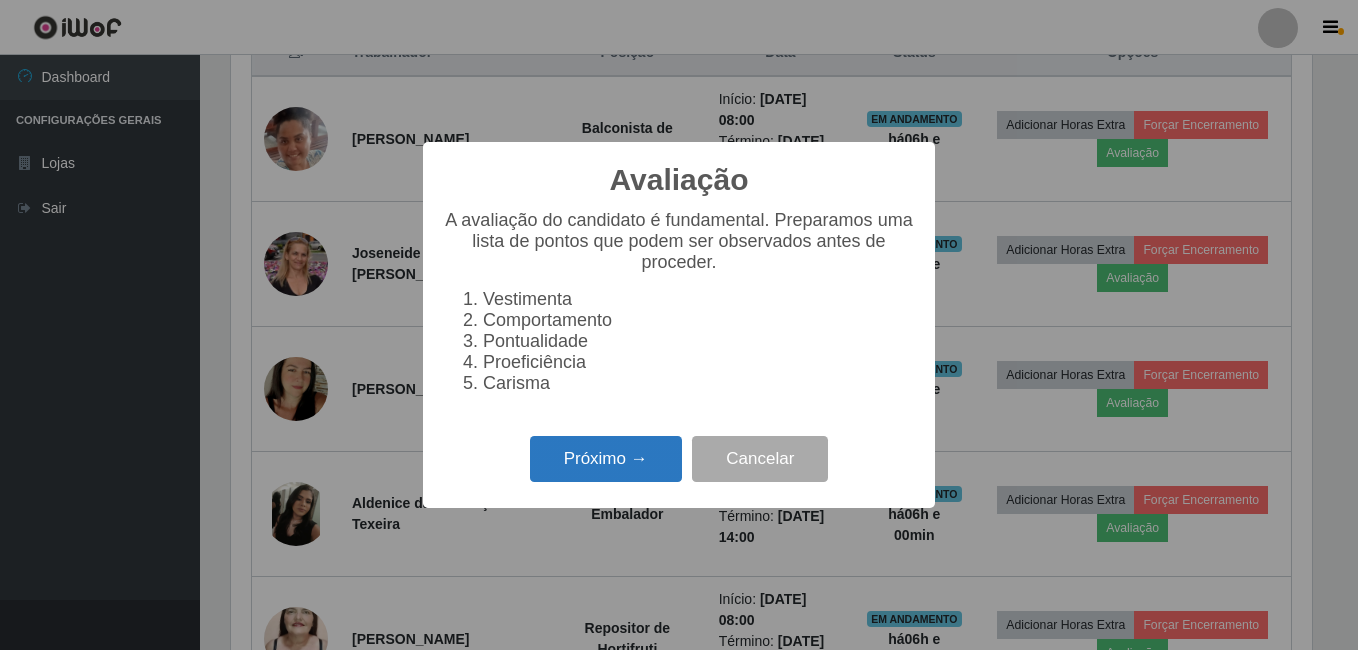 click on "Próximo →" at bounding box center [606, 459] 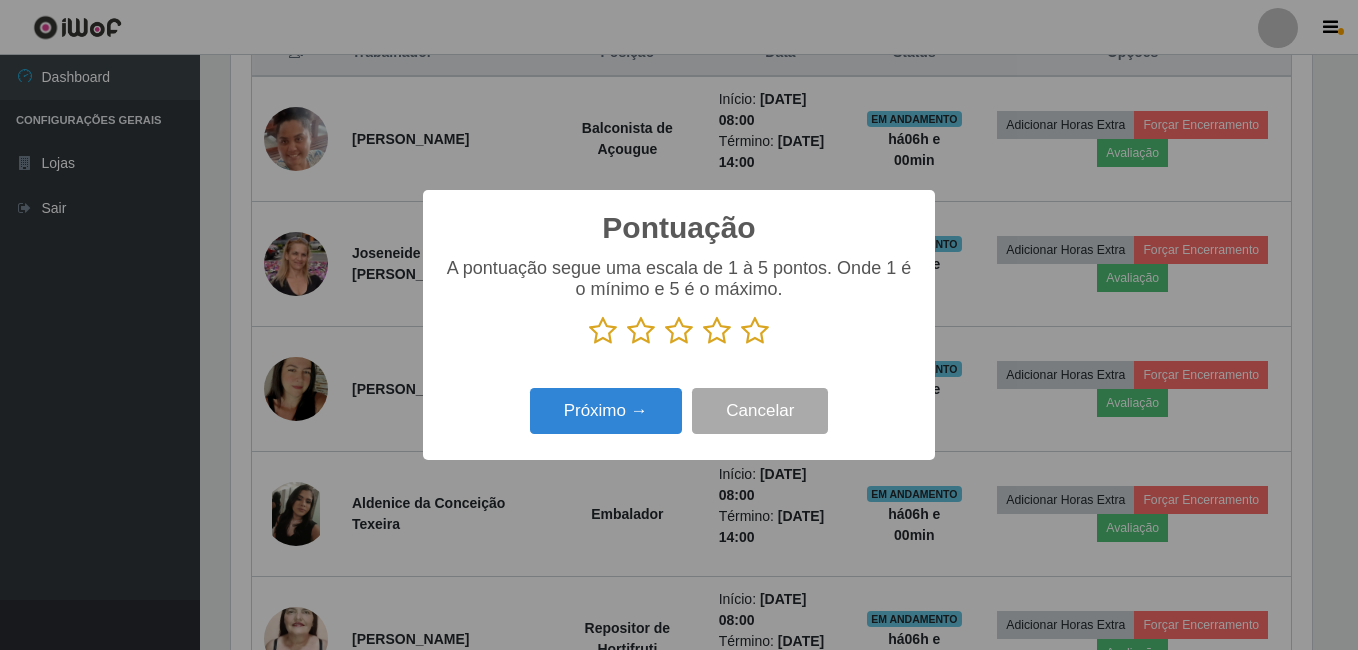 scroll, scrollTop: 999585, scrollLeft: 998919, axis: both 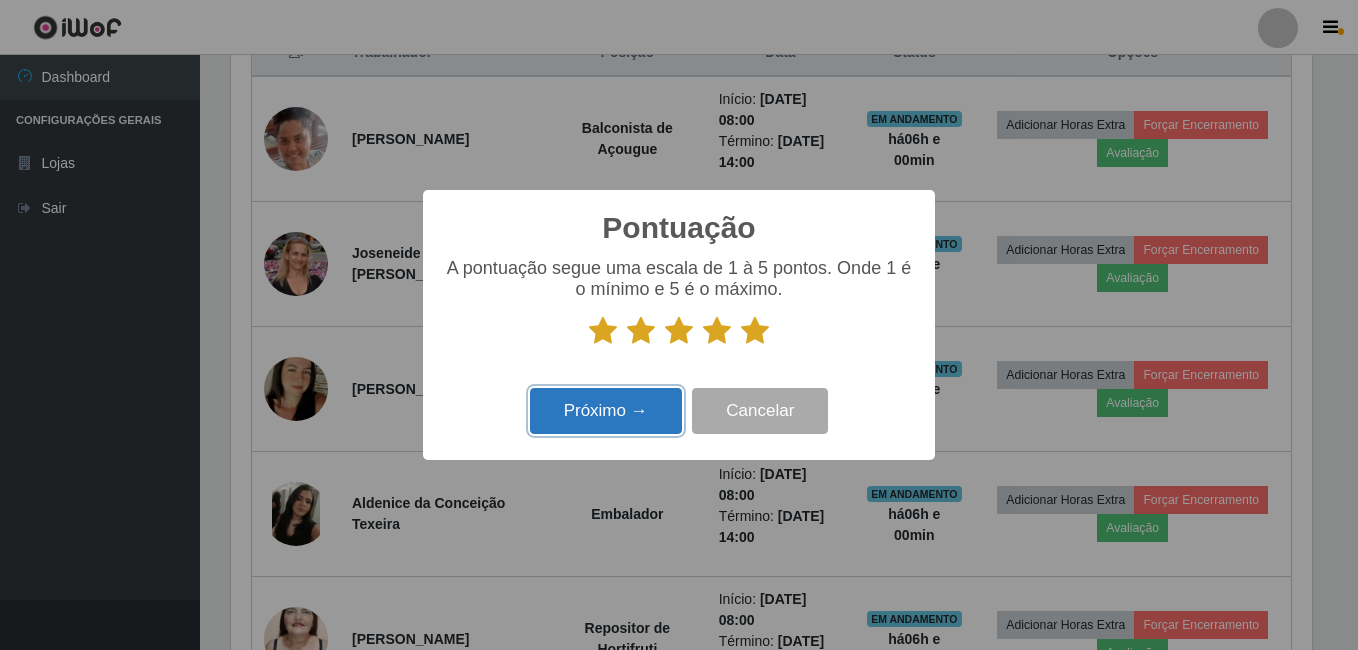 click on "Próximo →" at bounding box center (606, 411) 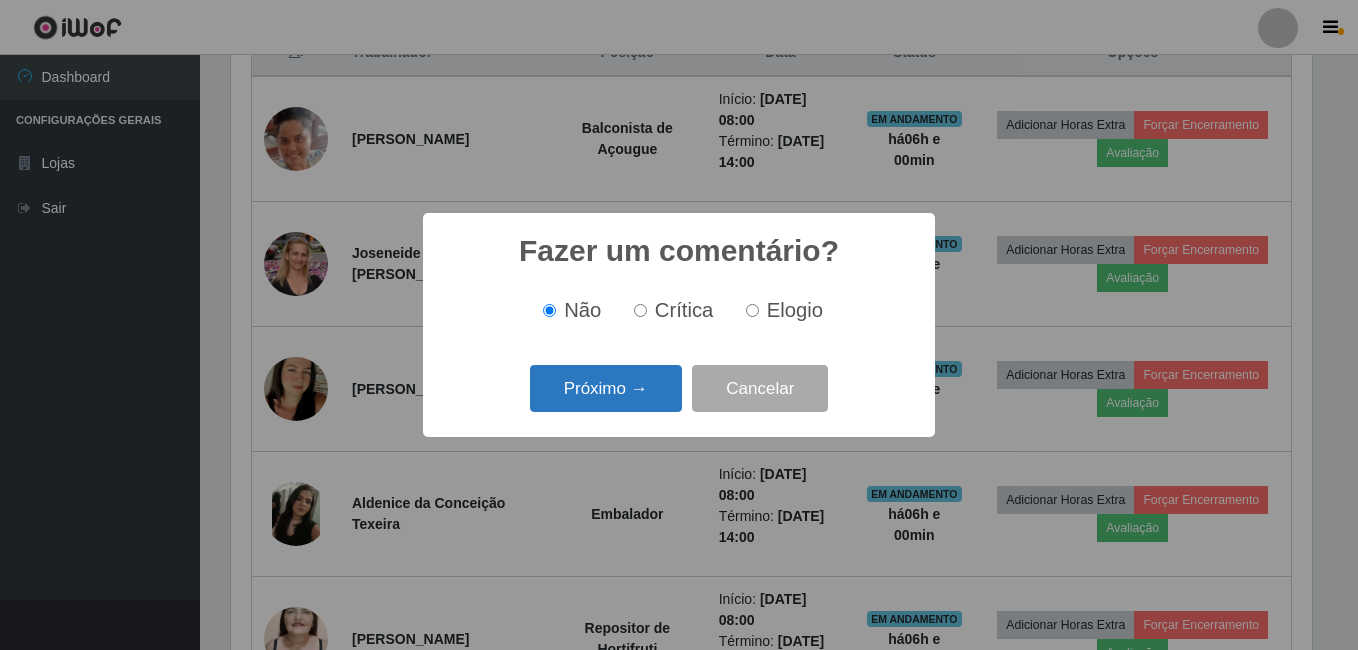 click on "Próximo →" at bounding box center (606, 388) 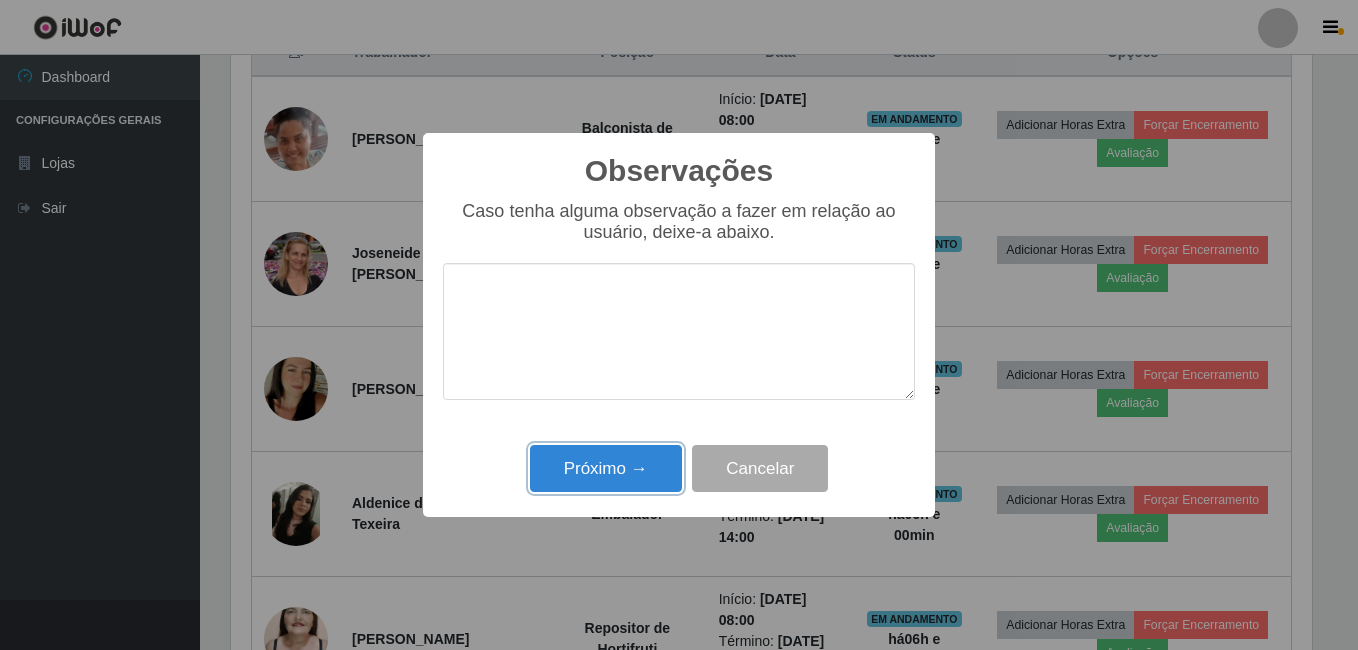 drag, startPoint x: 652, startPoint y: 474, endPoint x: 678, endPoint y: 454, distance: 32.80244 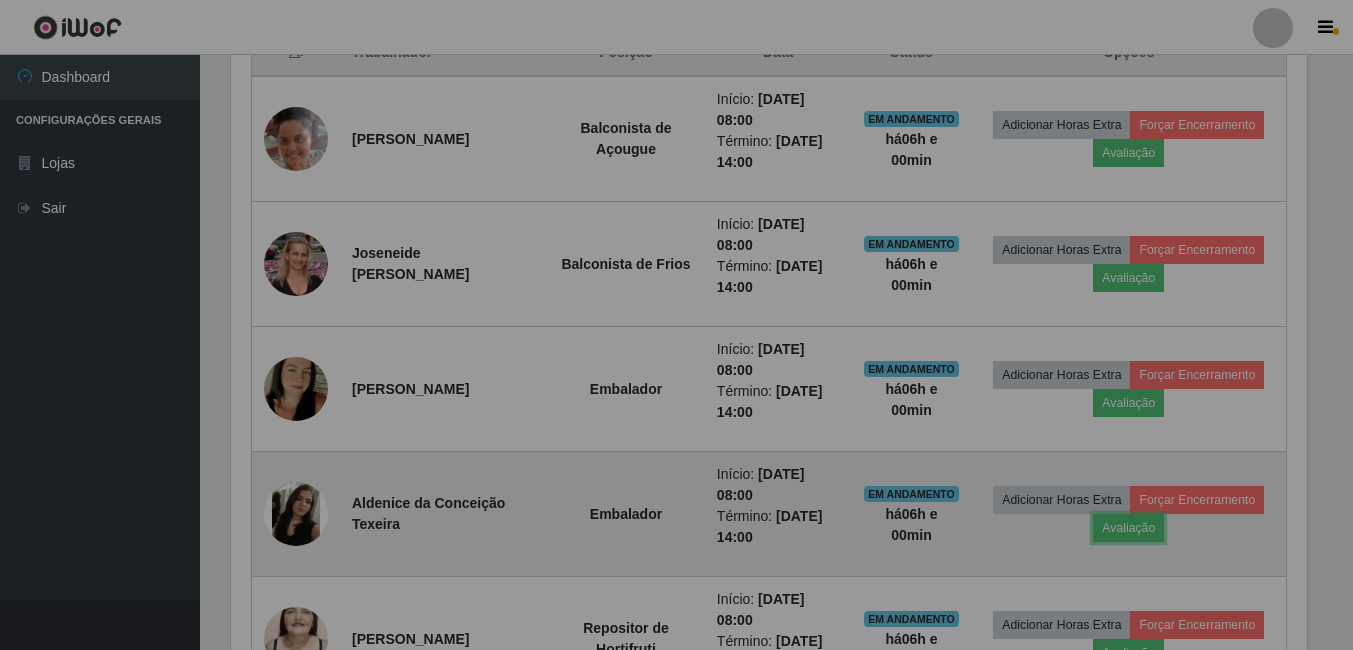 scroll, scrollTop: 999585, scrollLeft: 998909, axis: both 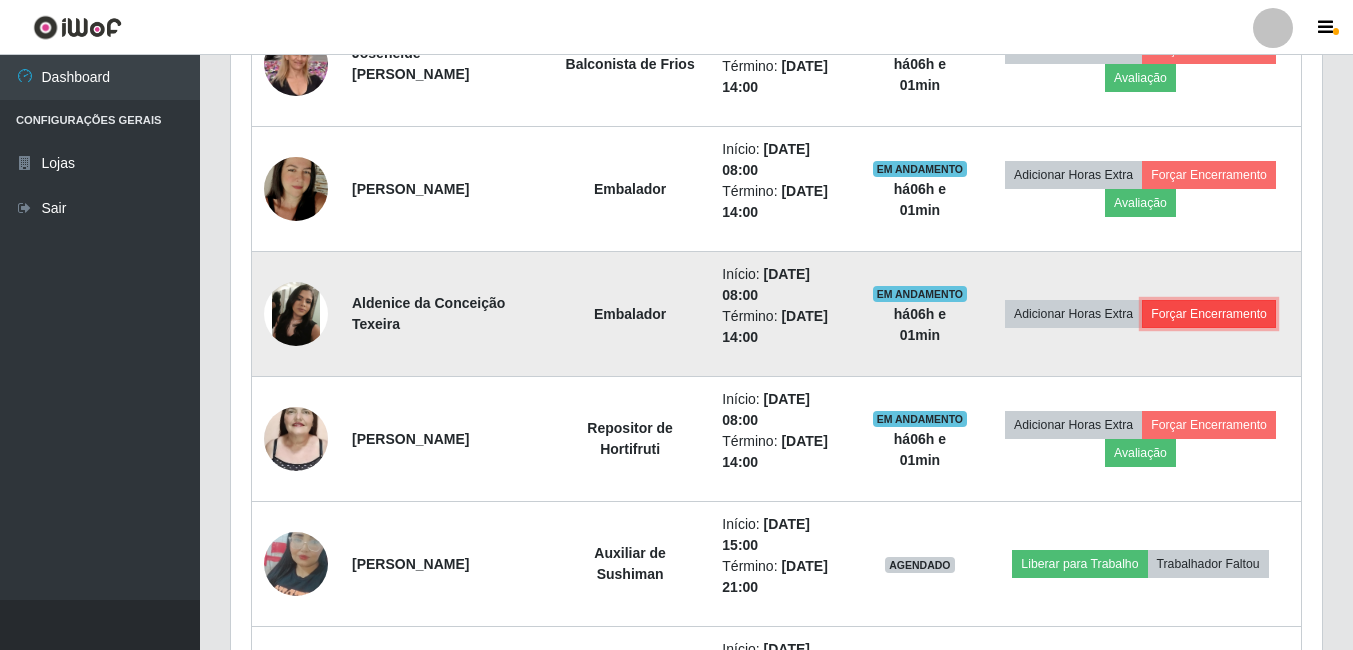 click on "Forçar Encerramento" at bounding box center (1209, 314) 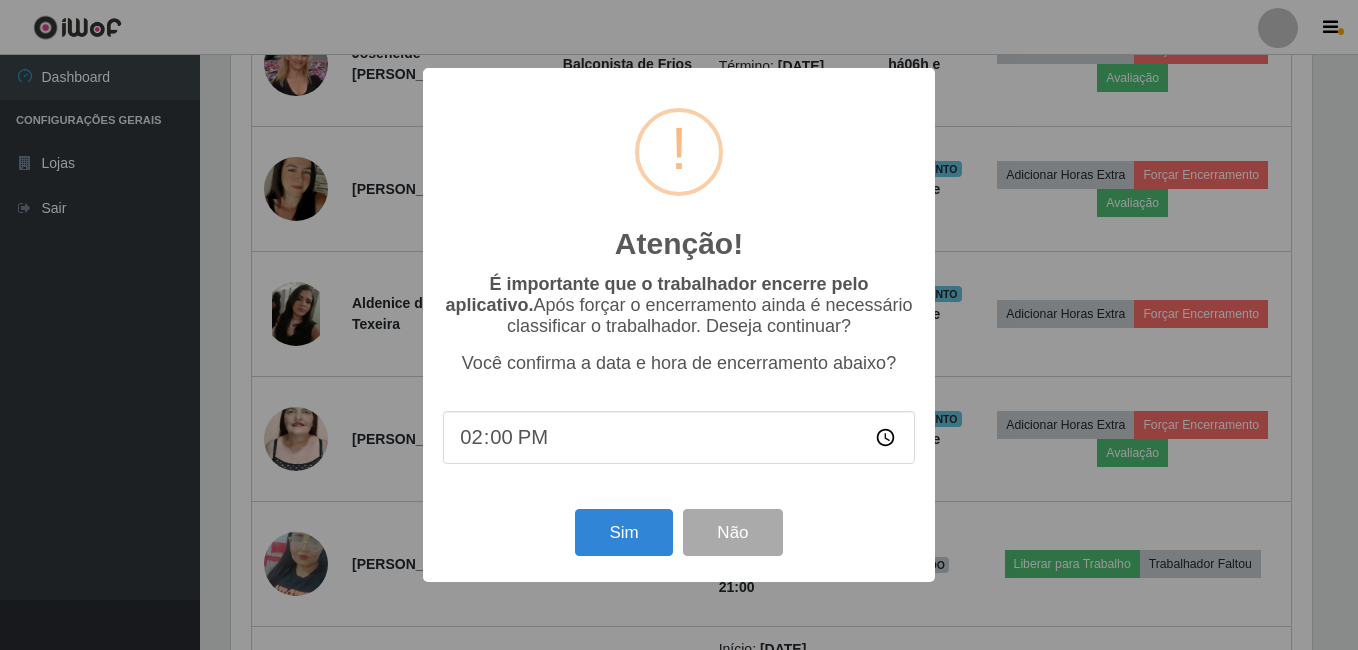 scroll, scrollTop: 999585, scrollLeft: 998919, axis: both 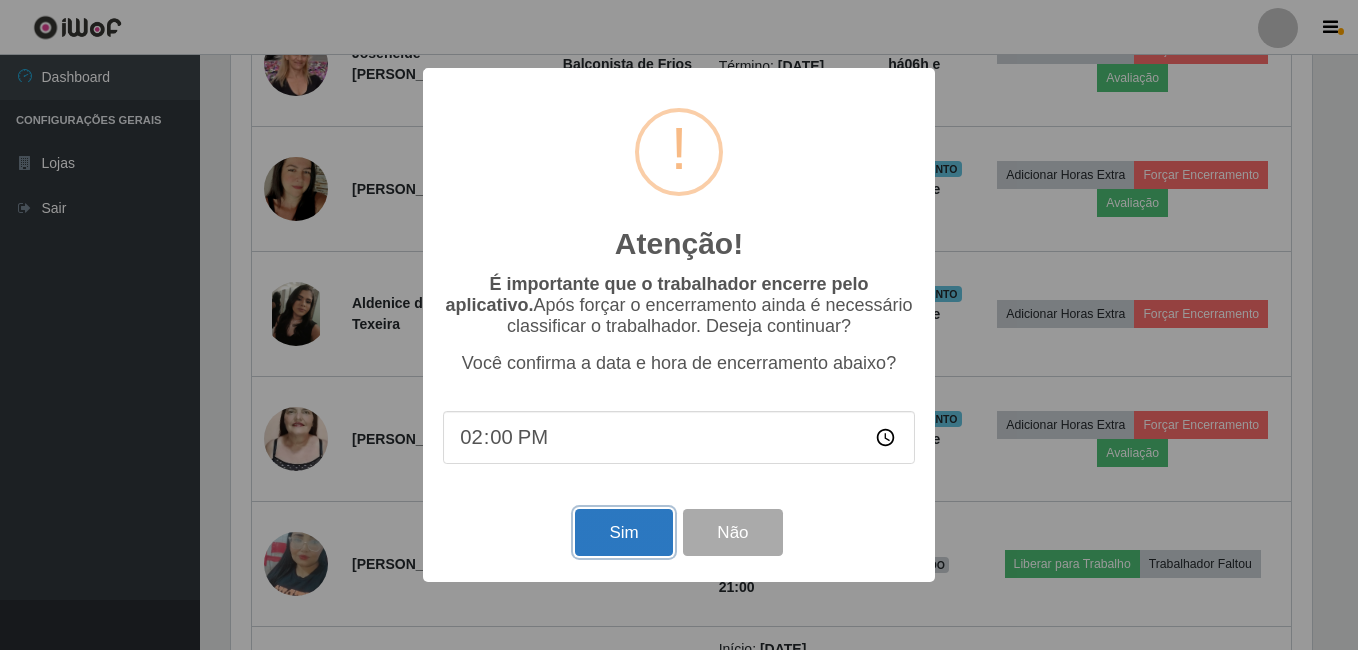 click on "Sim" at bounding box center (623, 532) 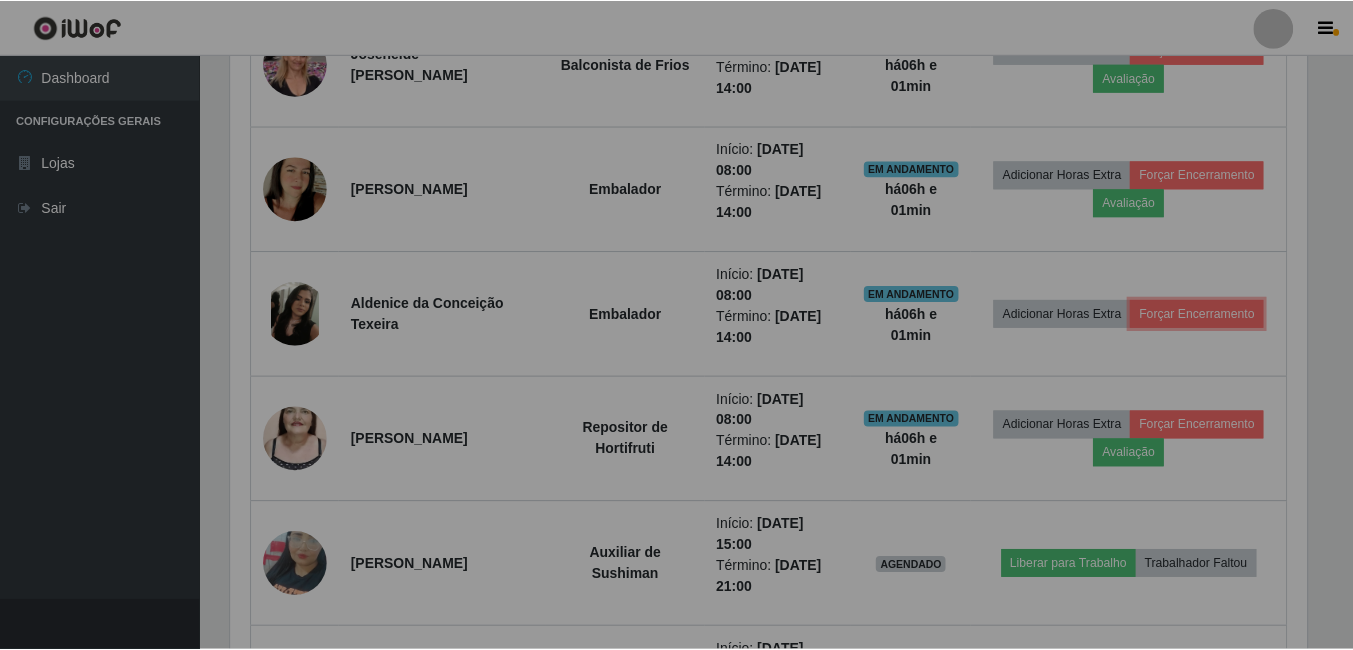 scroll, scrollTop: 999585, scrollLeft: 998909, axis: both 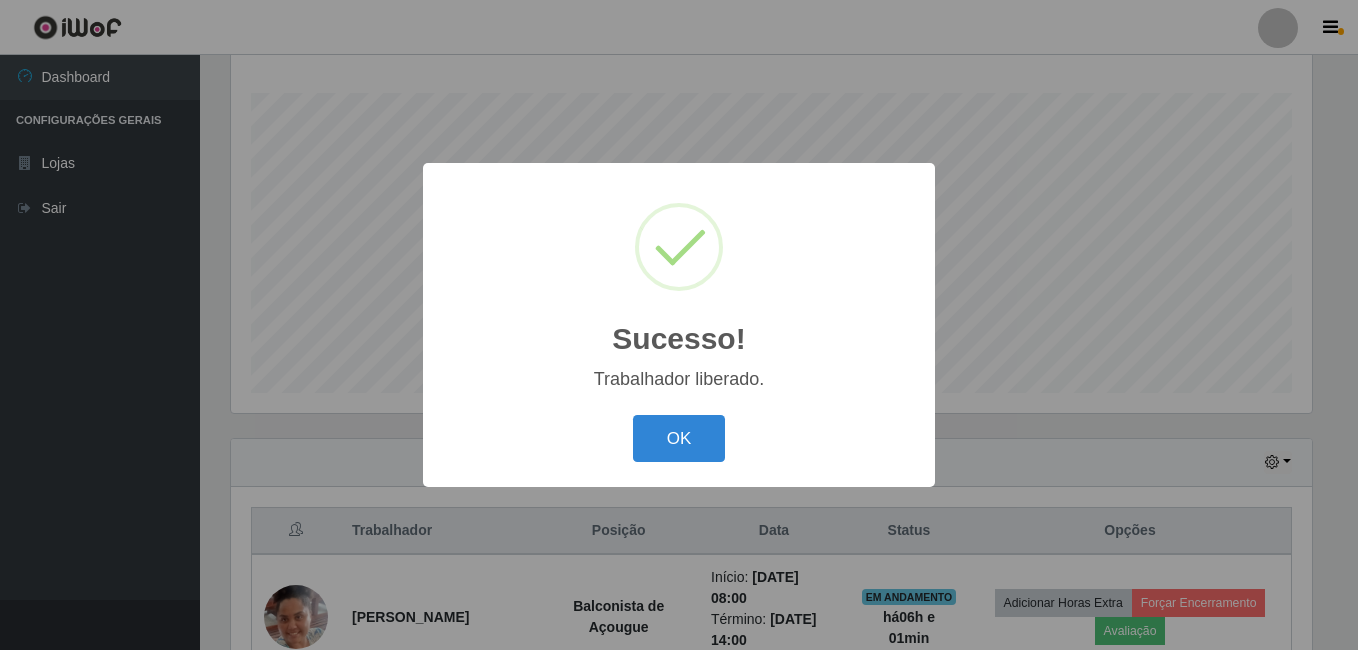 drag, startPoint x: 694, startPoint y: 431, endPoint x: 711, endPoint y: 405, distance: 31.06445 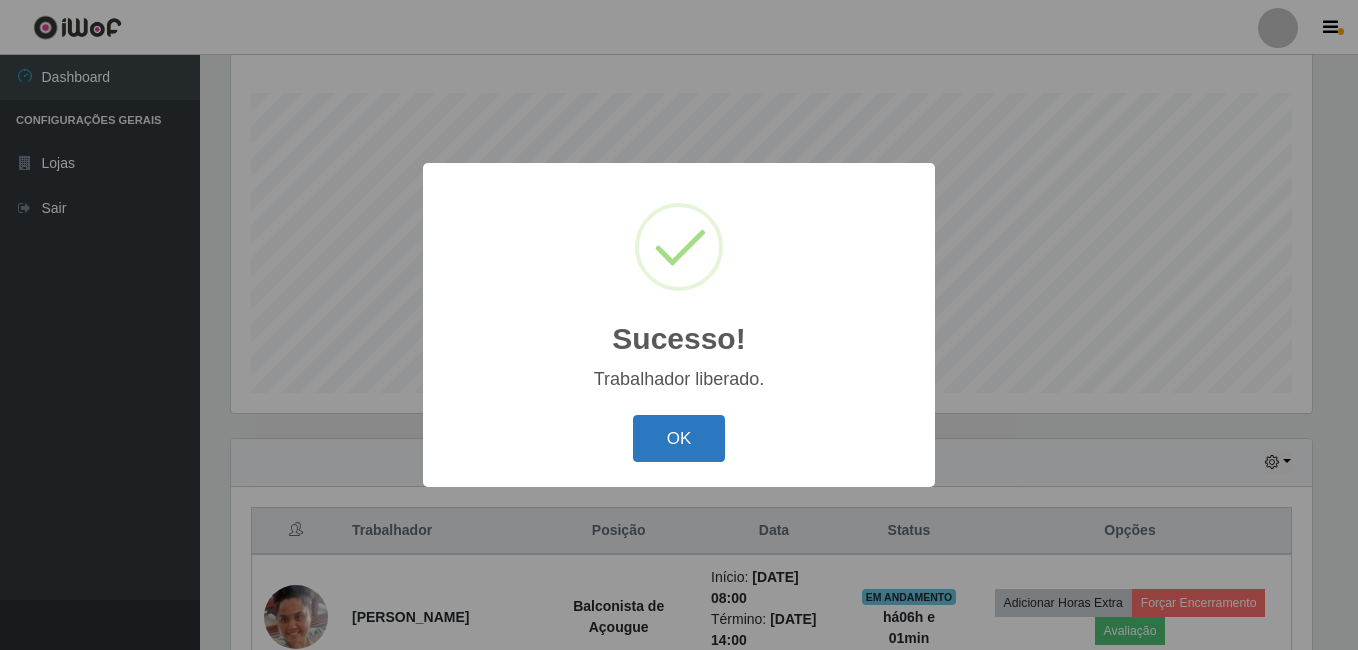 click on "OK" at bounding box center (679, 438) 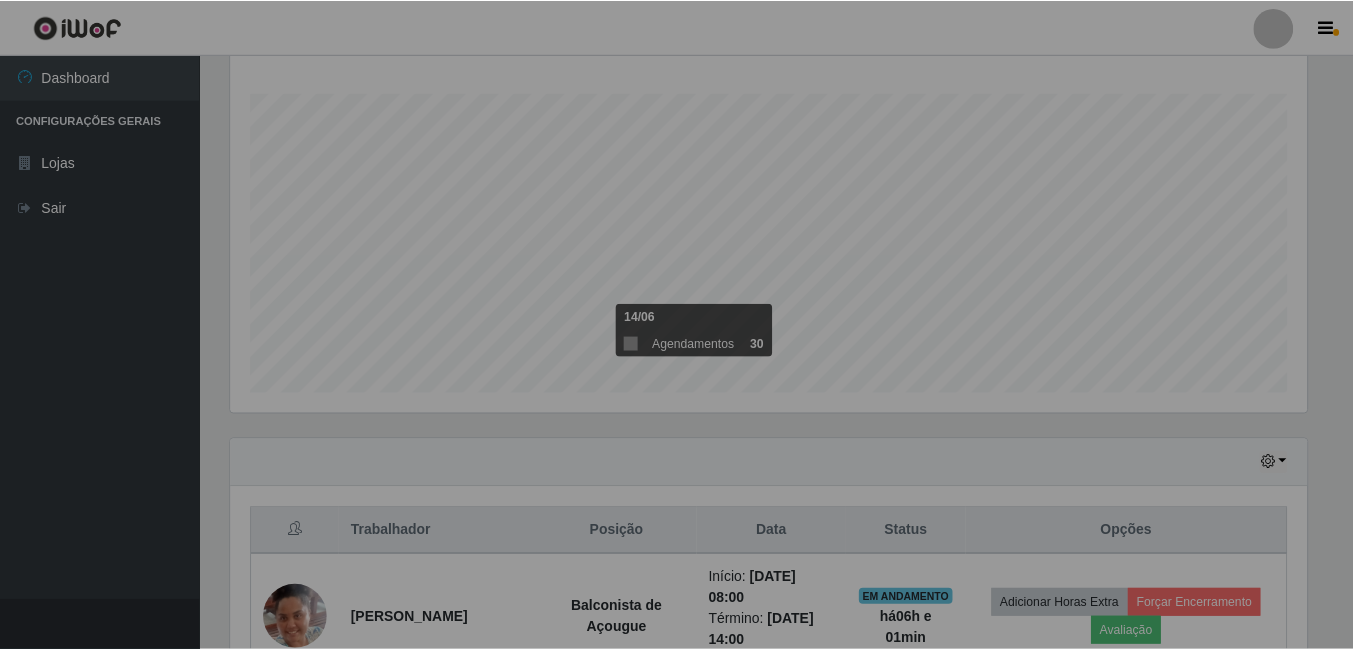 scroll, scrollTop: 999585, scrollLeft: 998909, axis: both 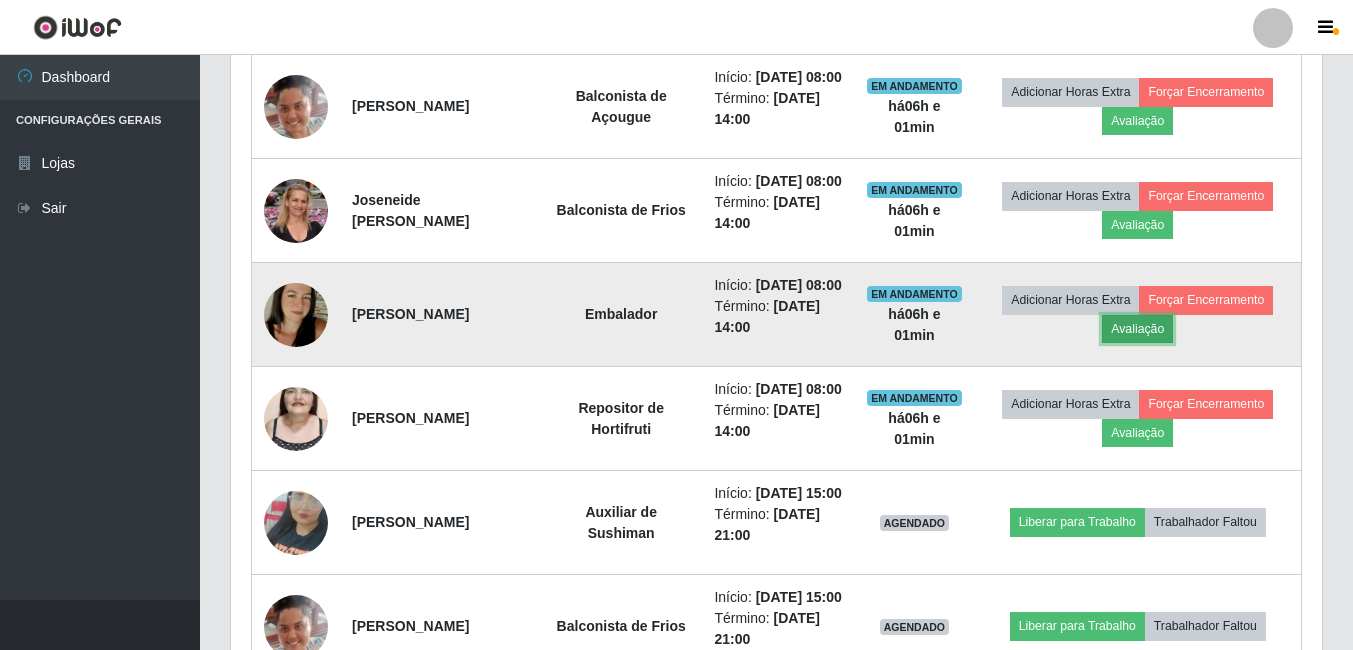 click on "Avaliação" at bounding box center (1137, 329) 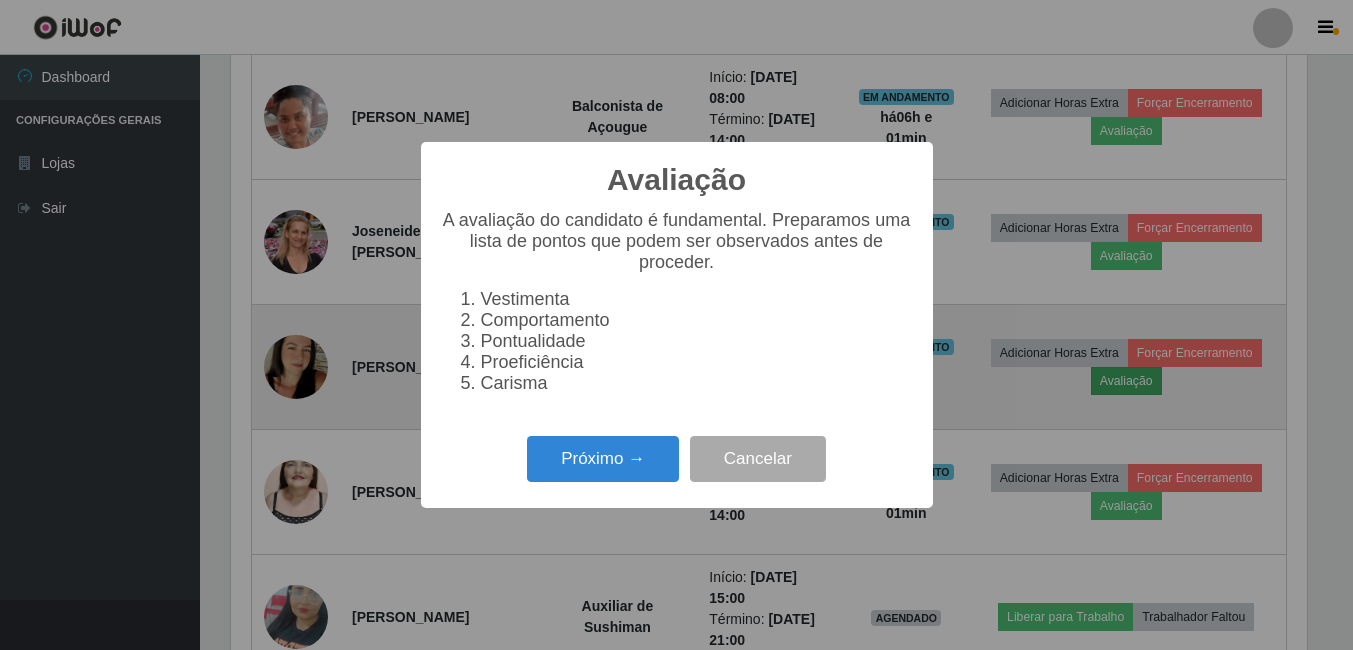 scroll, scrollTop: 999585, scrollLeft: 998919, axis: both 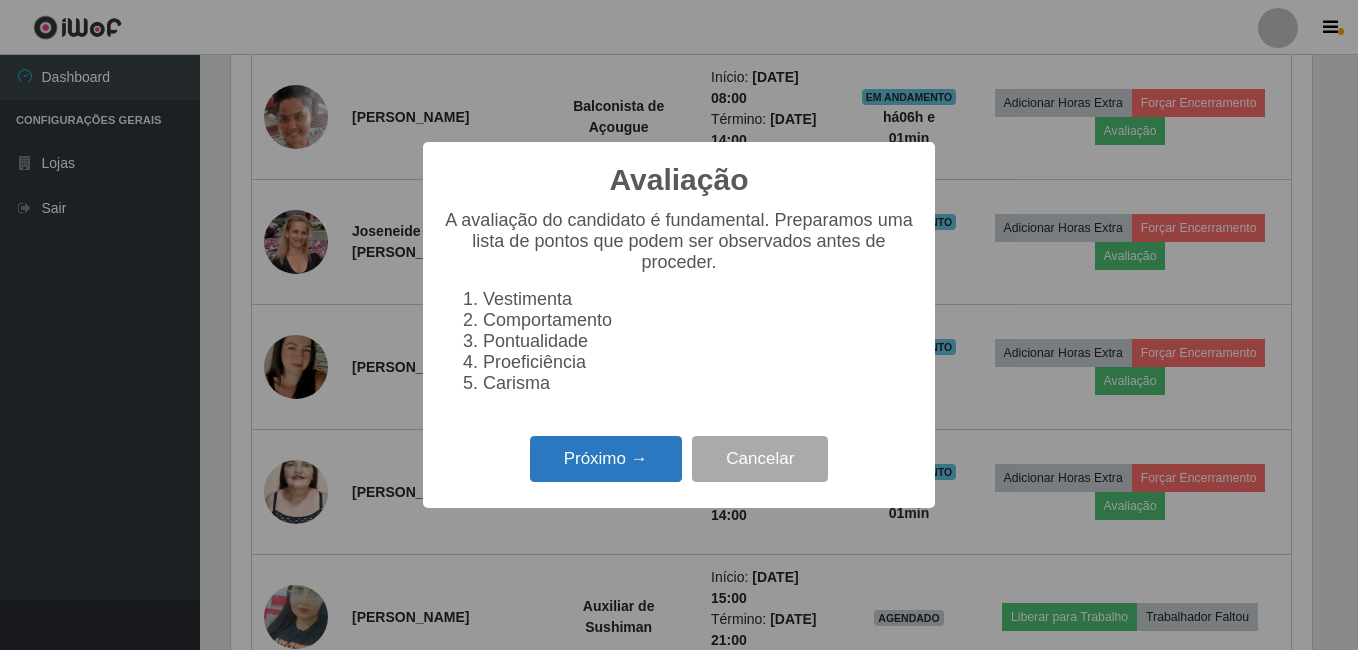 click on "Próximo →" at bounding box center [606, 459] 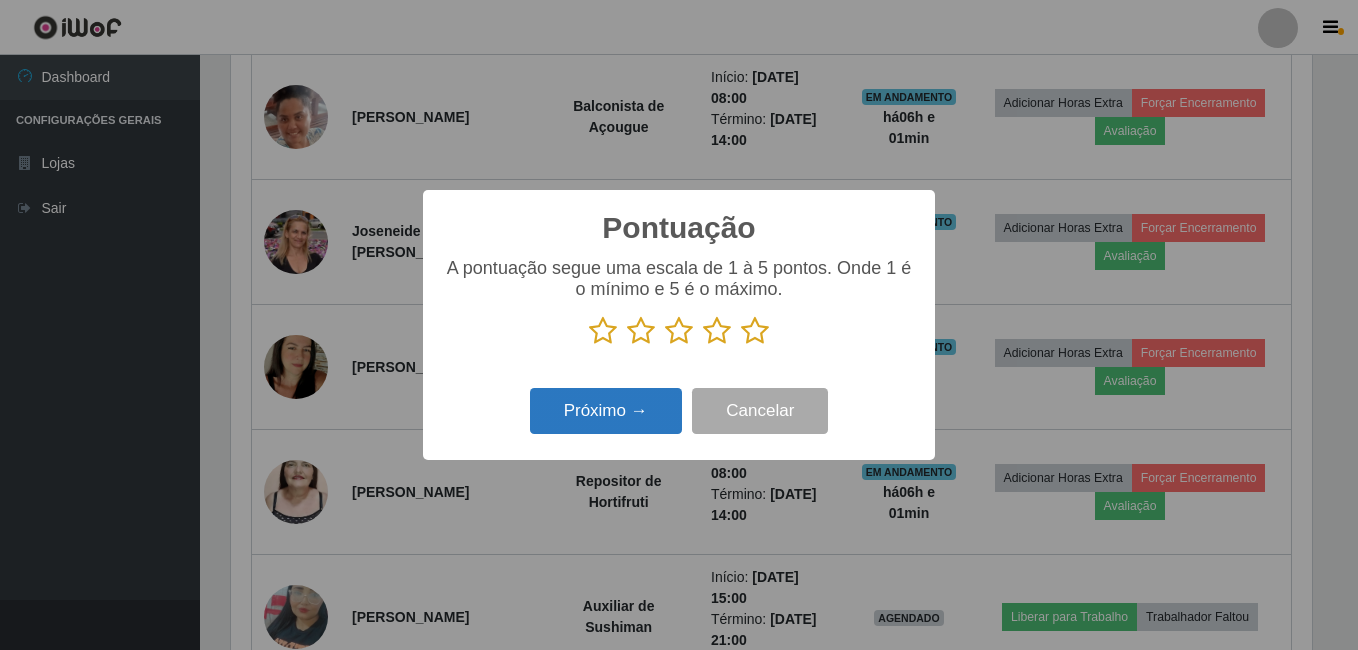 scroll, scrollTop: 999585, scrollLeft: 998919, axis: both 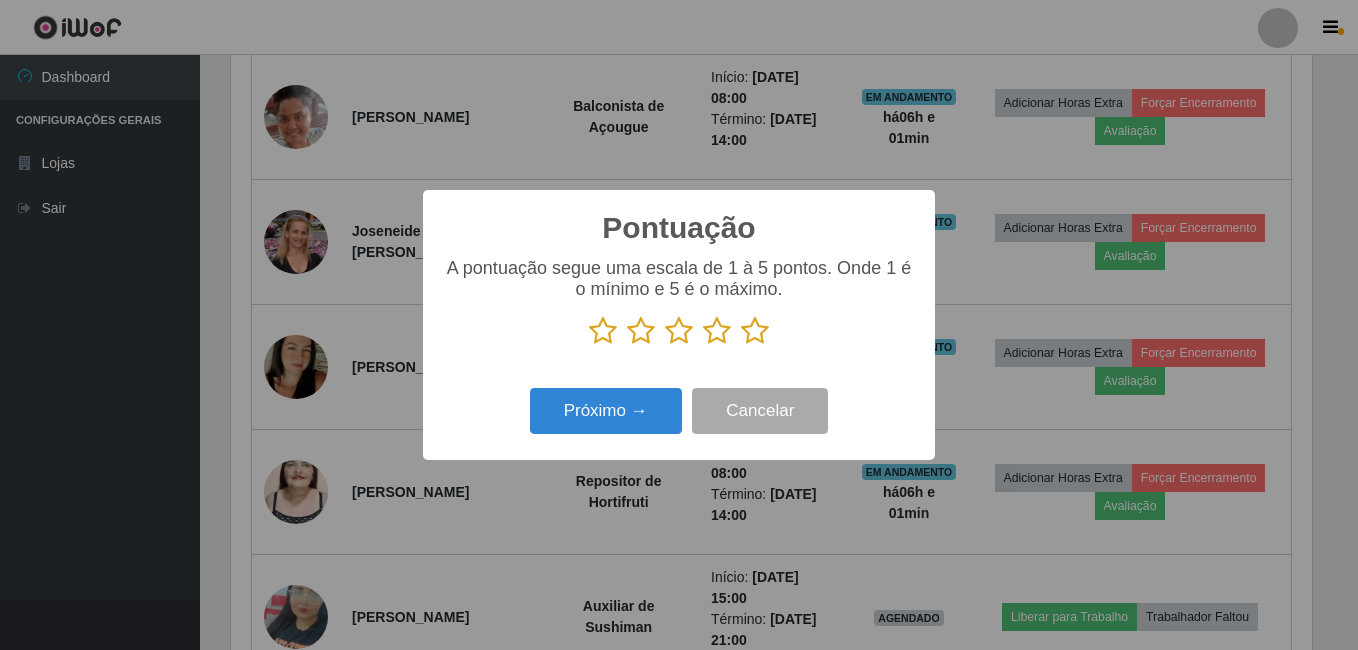 drag, startPoint x: 746, startPoint y: 337, endPoint x: 737, endPoint y: 343, distance: 10.816654 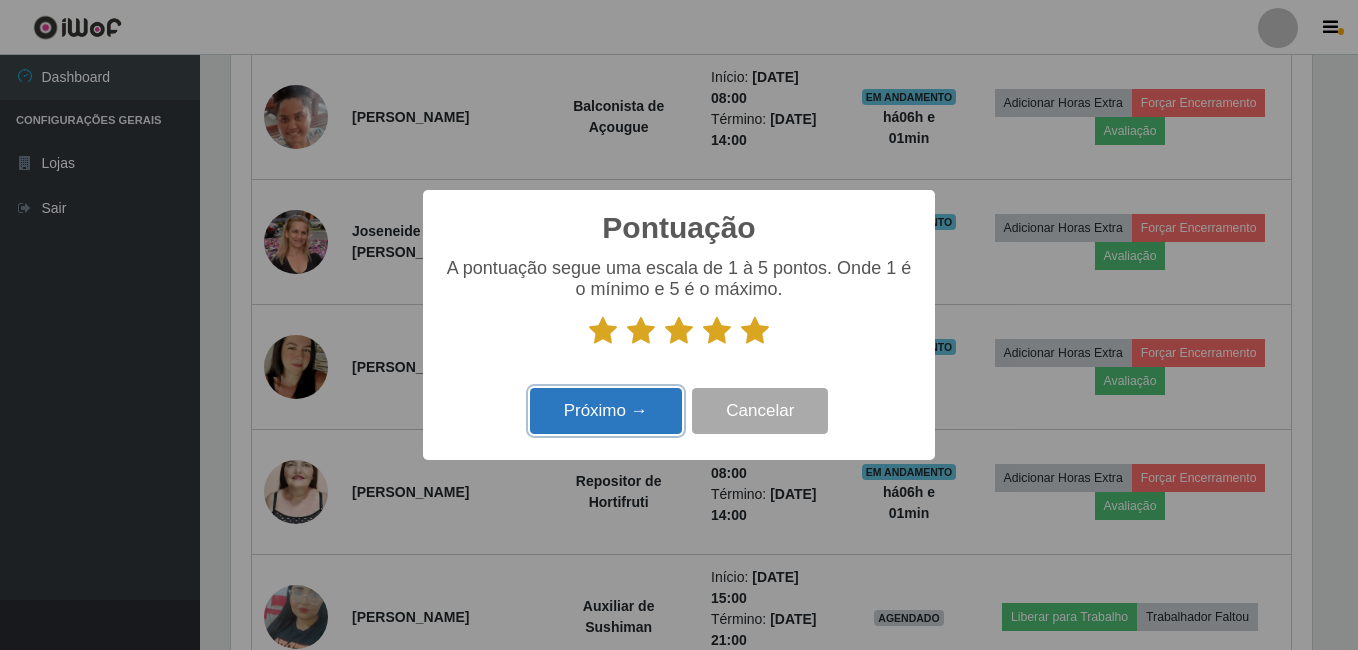 click on "Próximo →" at bounding box center (606, 411) 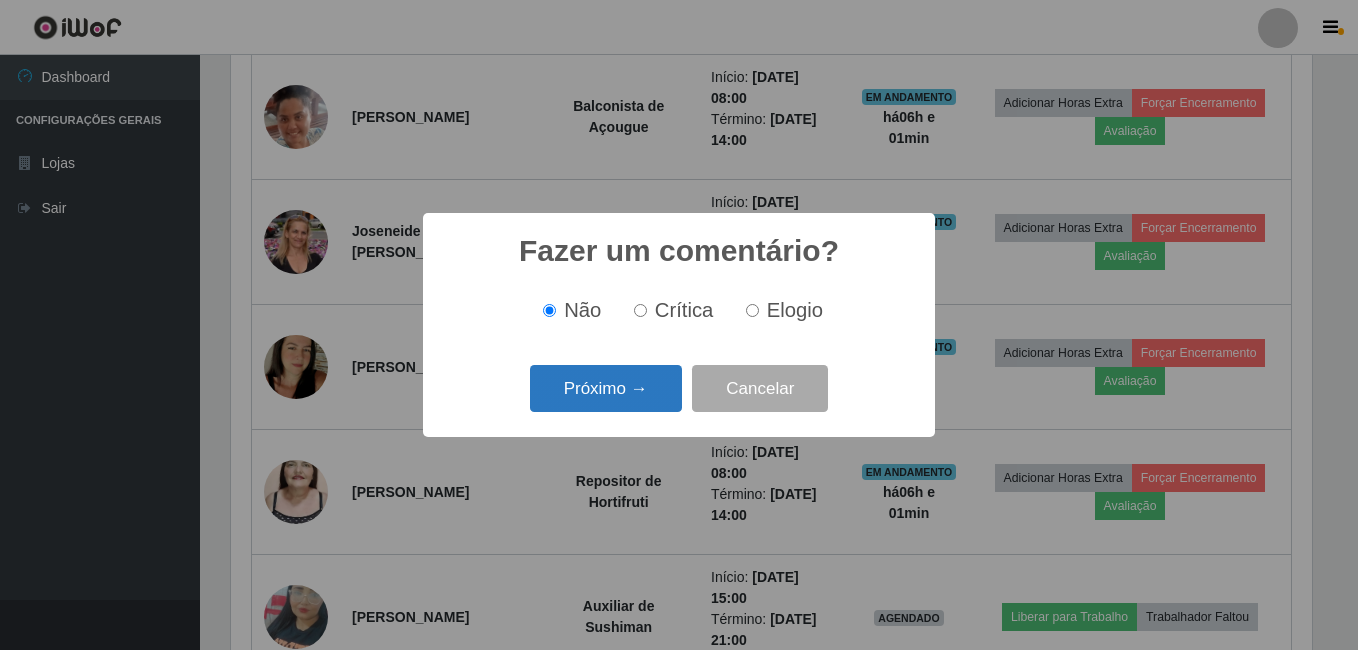 click on "Próximo →" at bounding box center [606, 388] 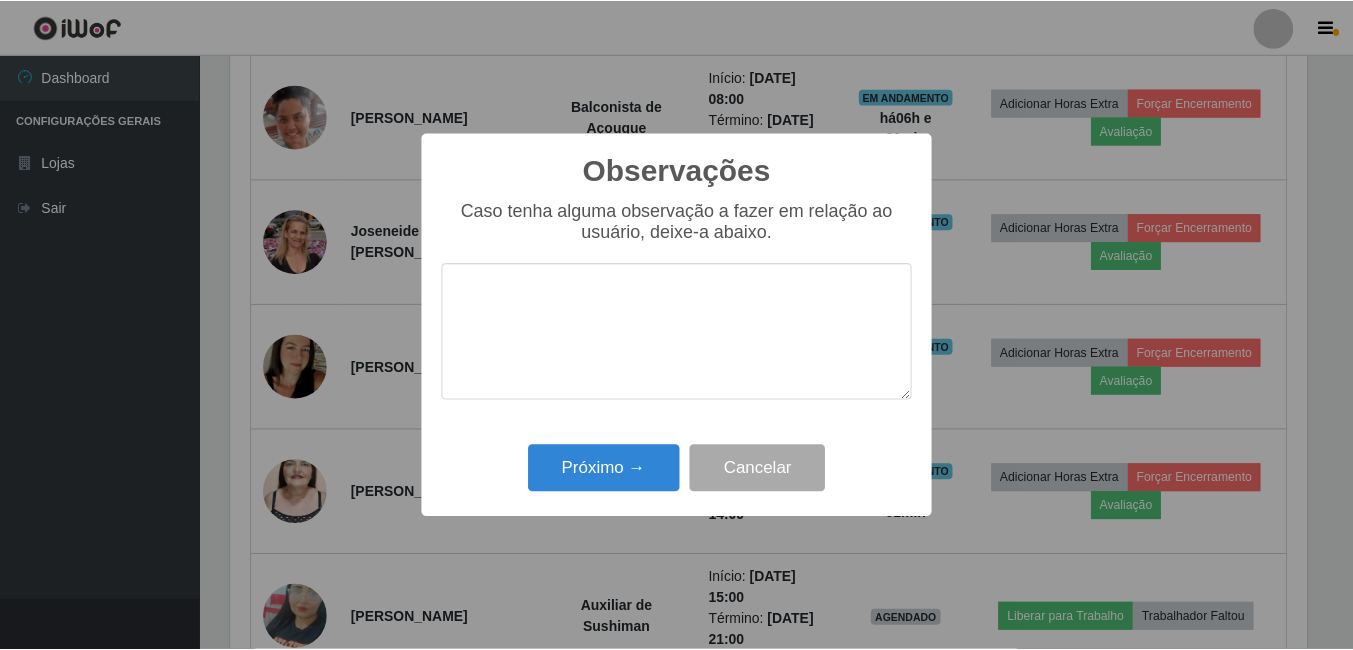 scroll, scrollTop: 999585, scrollLeft: 998919, axis: both 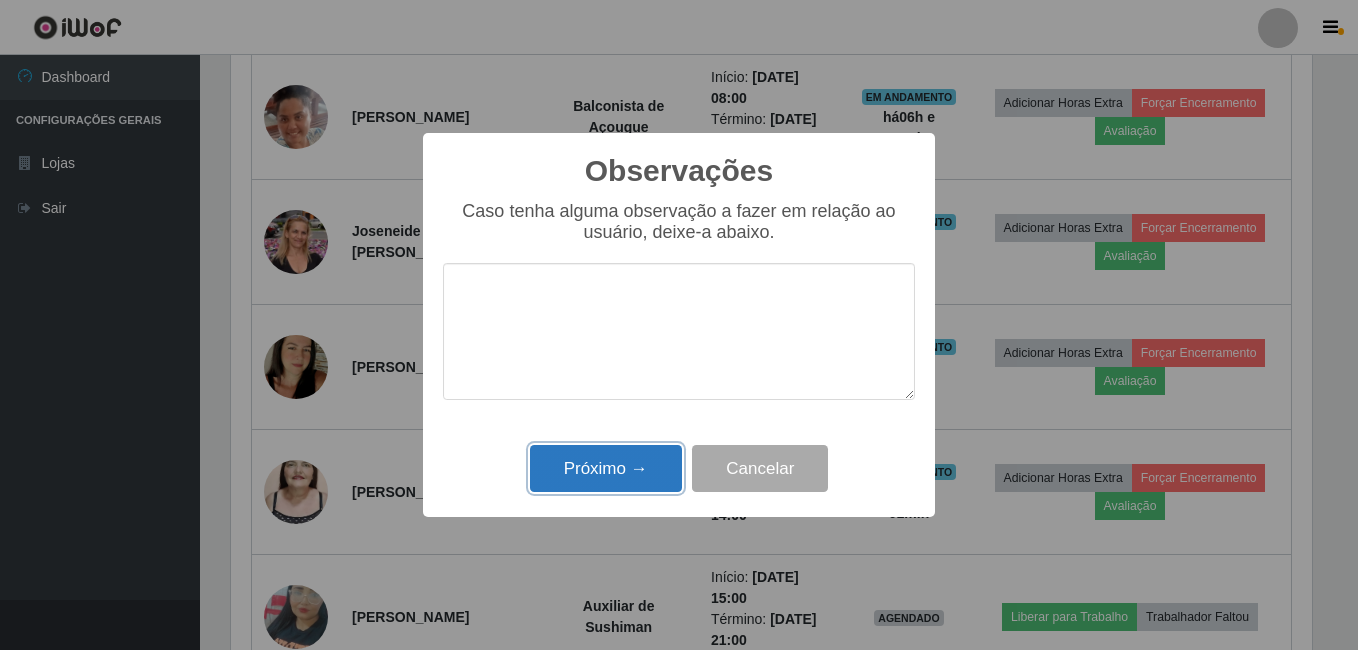 click on "Próximo →" at bounding box center (606, 468) 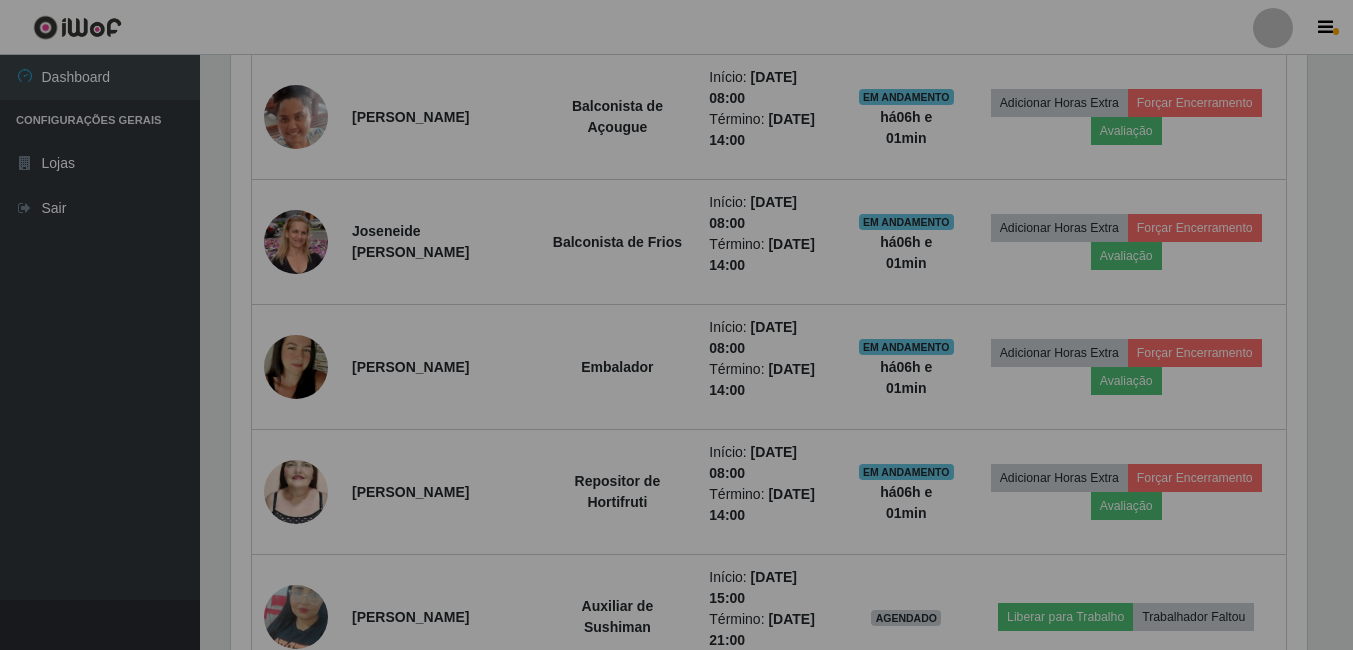 scroll, scrollTop: 999585, scrollLeft: 998909, axis: both 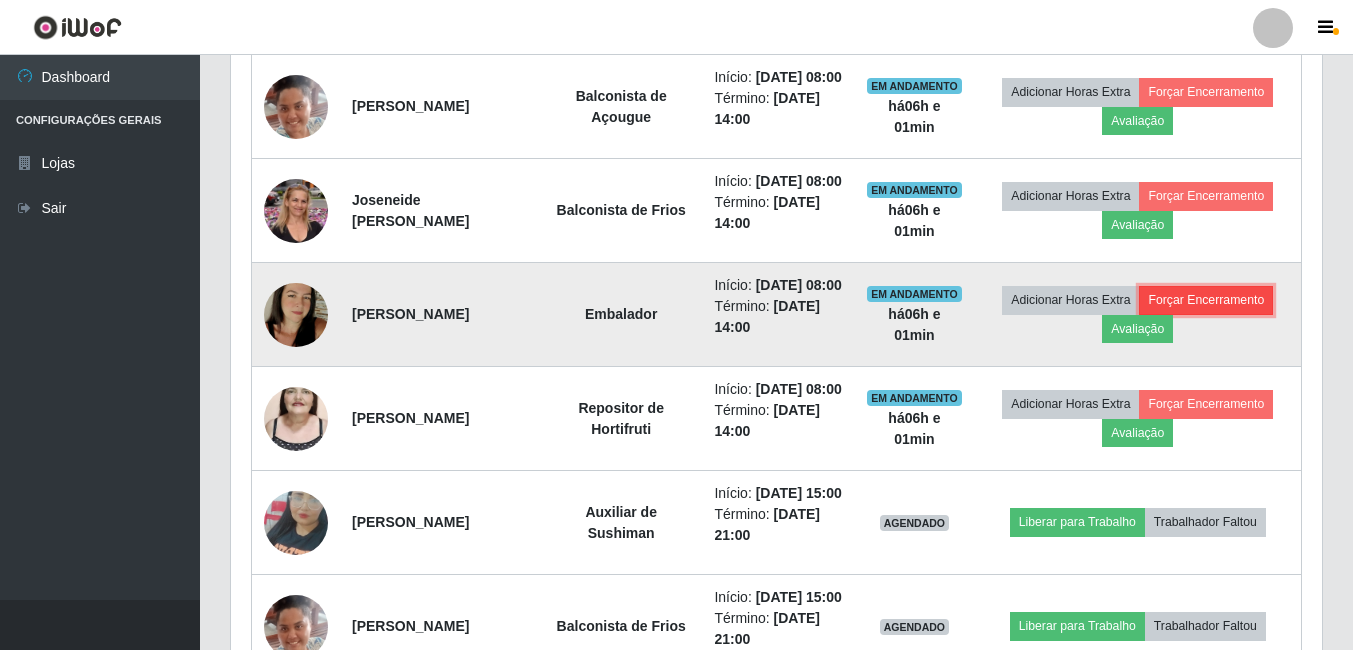 click on "Forçar Encerramento" at bounding box center [1206, 300] 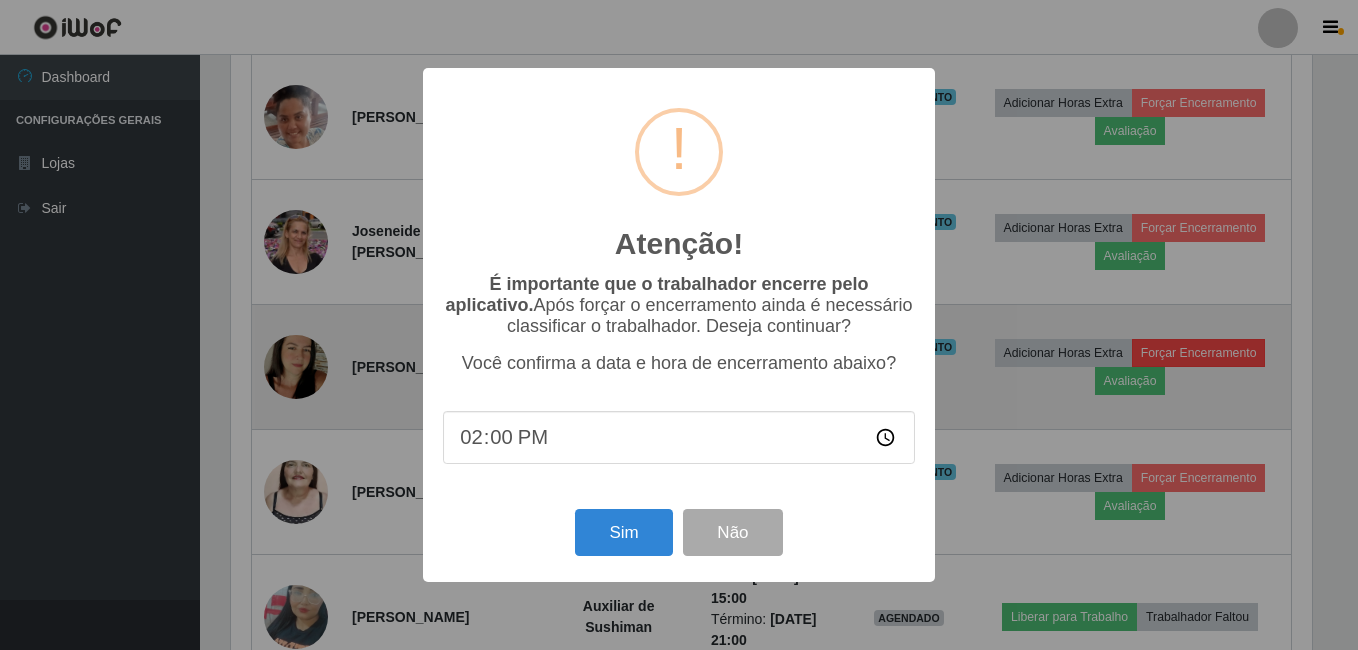 scroll, scrollTop: 999585, scrollLeft: 998919, axis: both 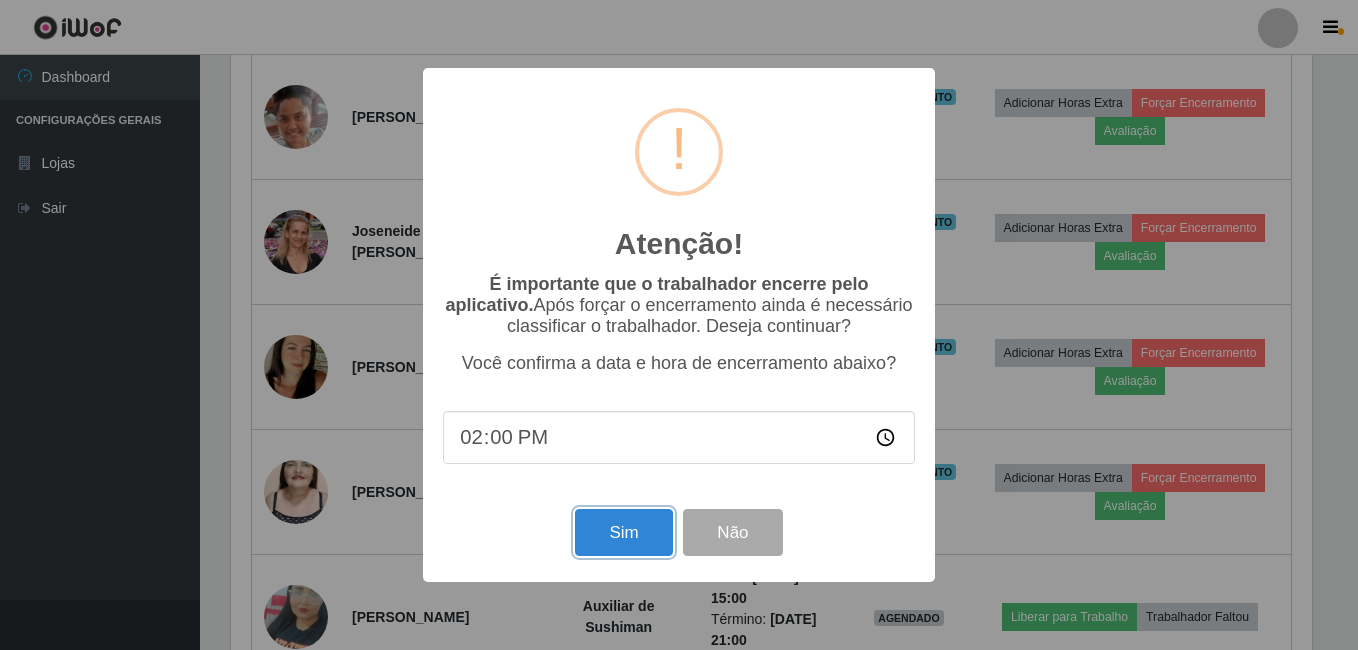 click on "Sim" at bounding box center (623, 532) 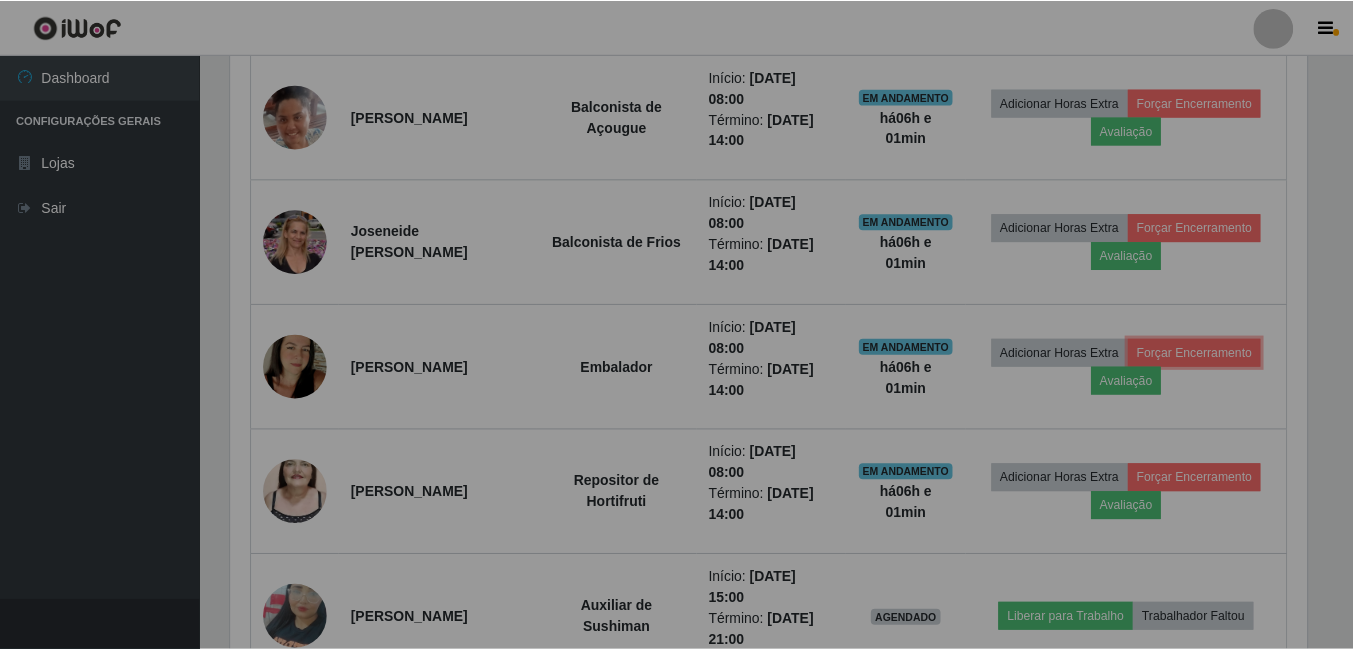 scroll, scrollTop: 999585, scrollLeft: 998909, axis: both 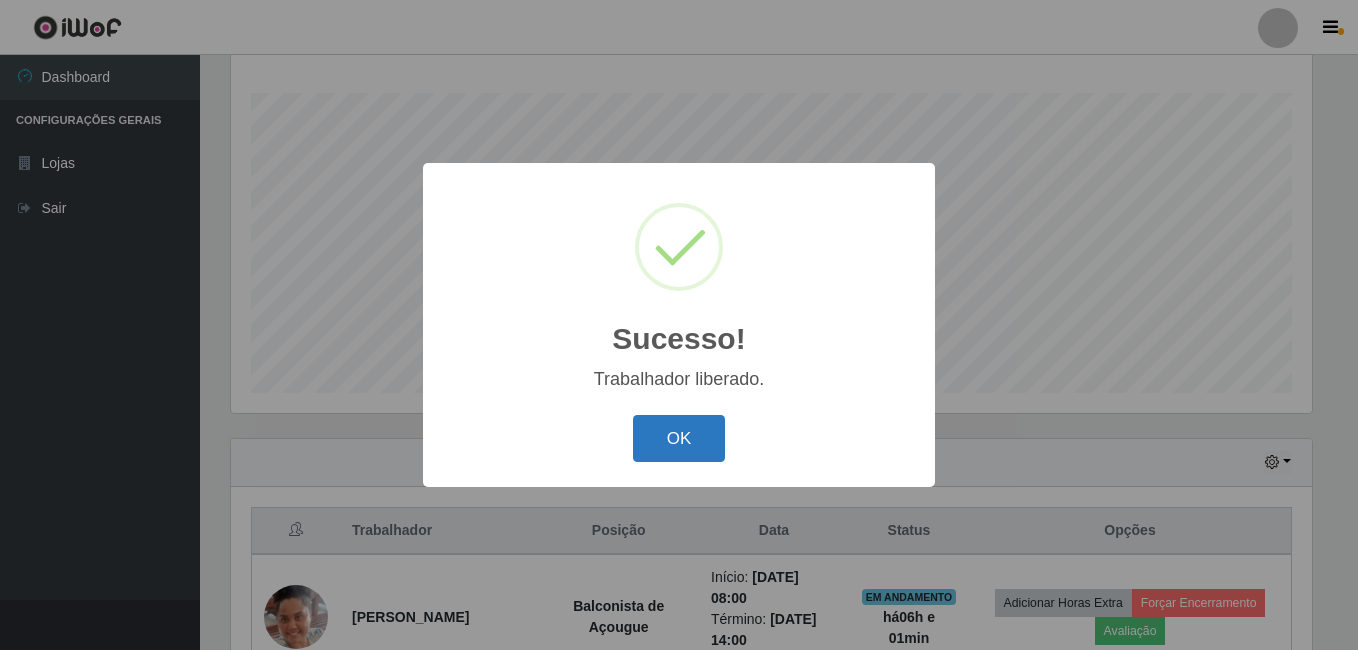 click on "OK" at bounding box center (679, 438) 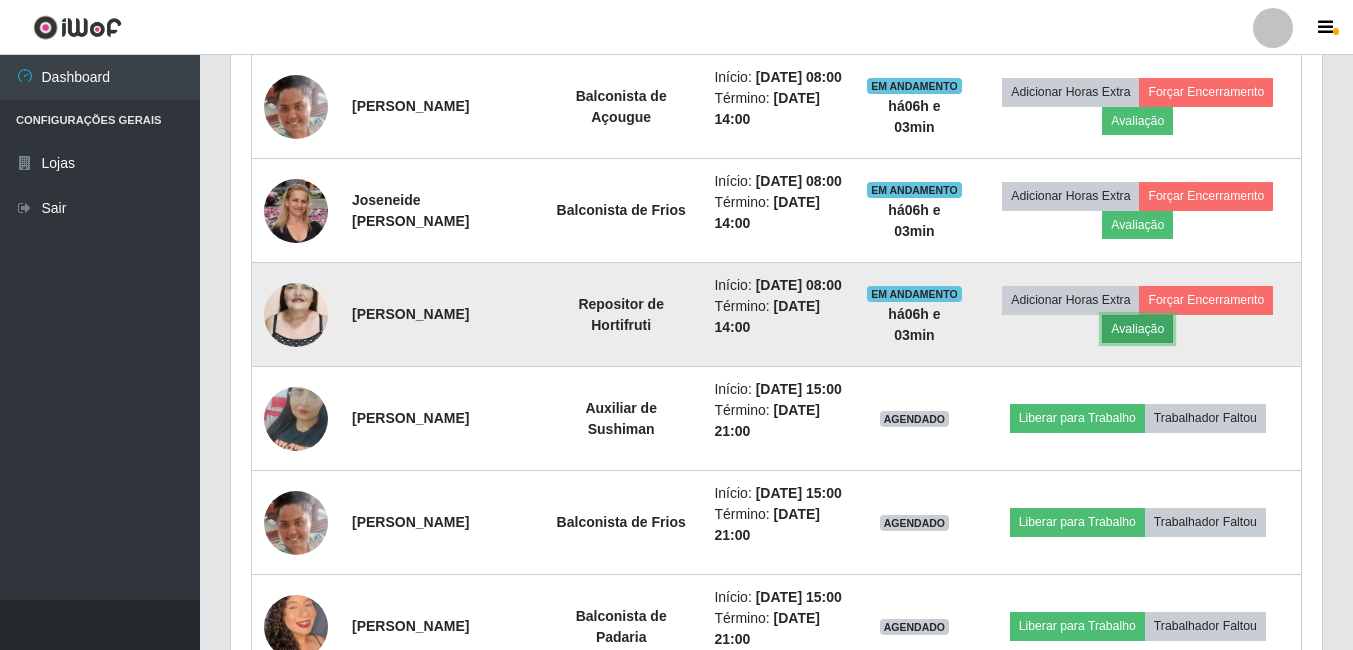 click on "Avaliação" at bounding box center (1137, 329) 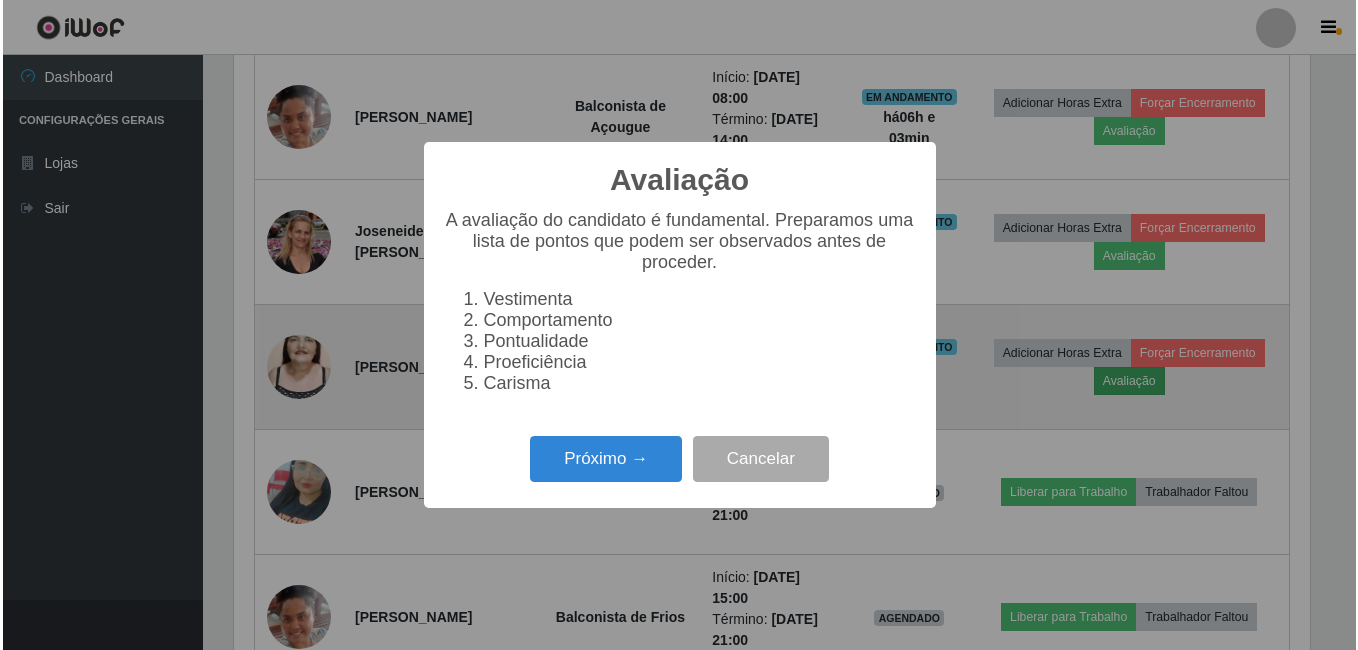 scroll, scrollTop: 999585, scrollLeft: 998919, axis: both 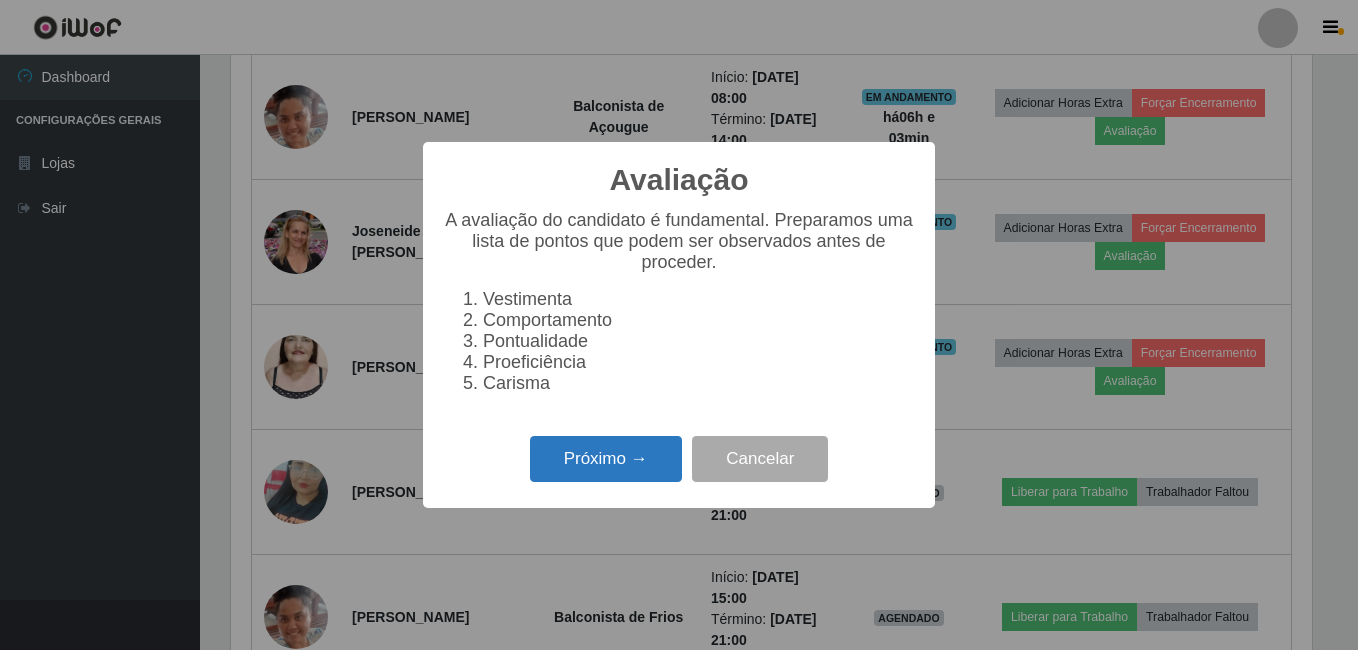 click on "Próximo →" at bounding box center [606, 459] 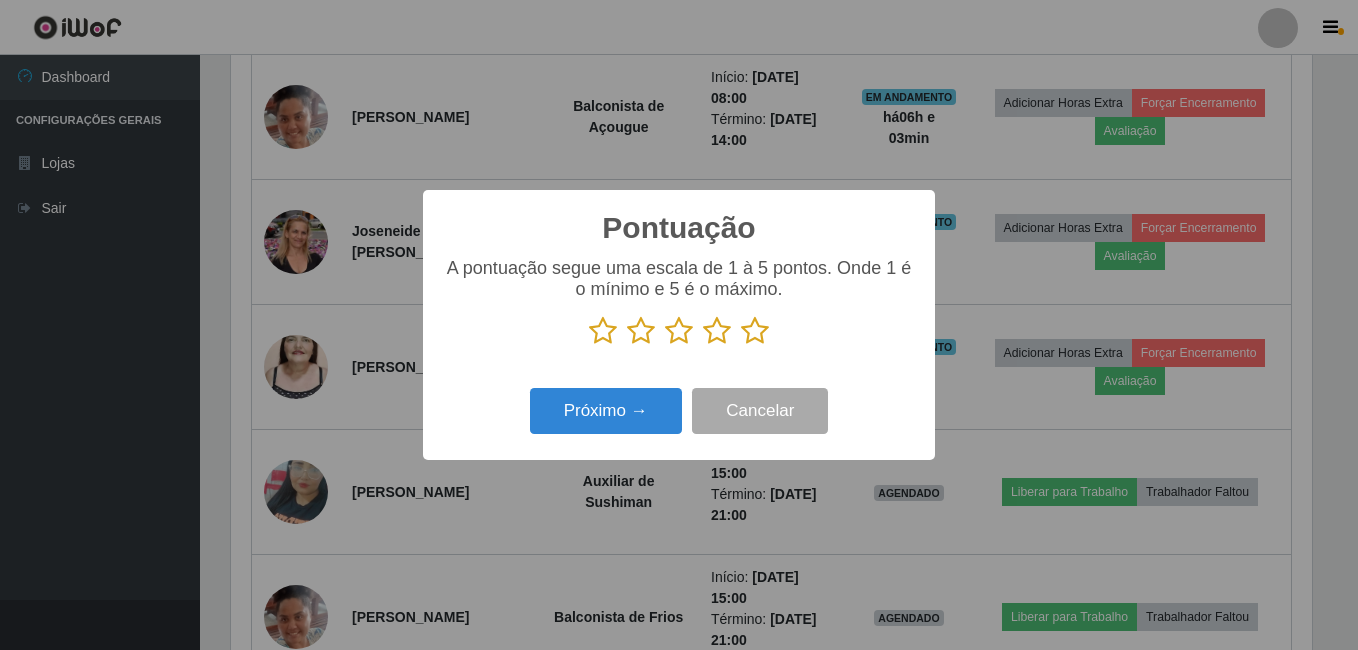 click at bounding box center (679, 331) 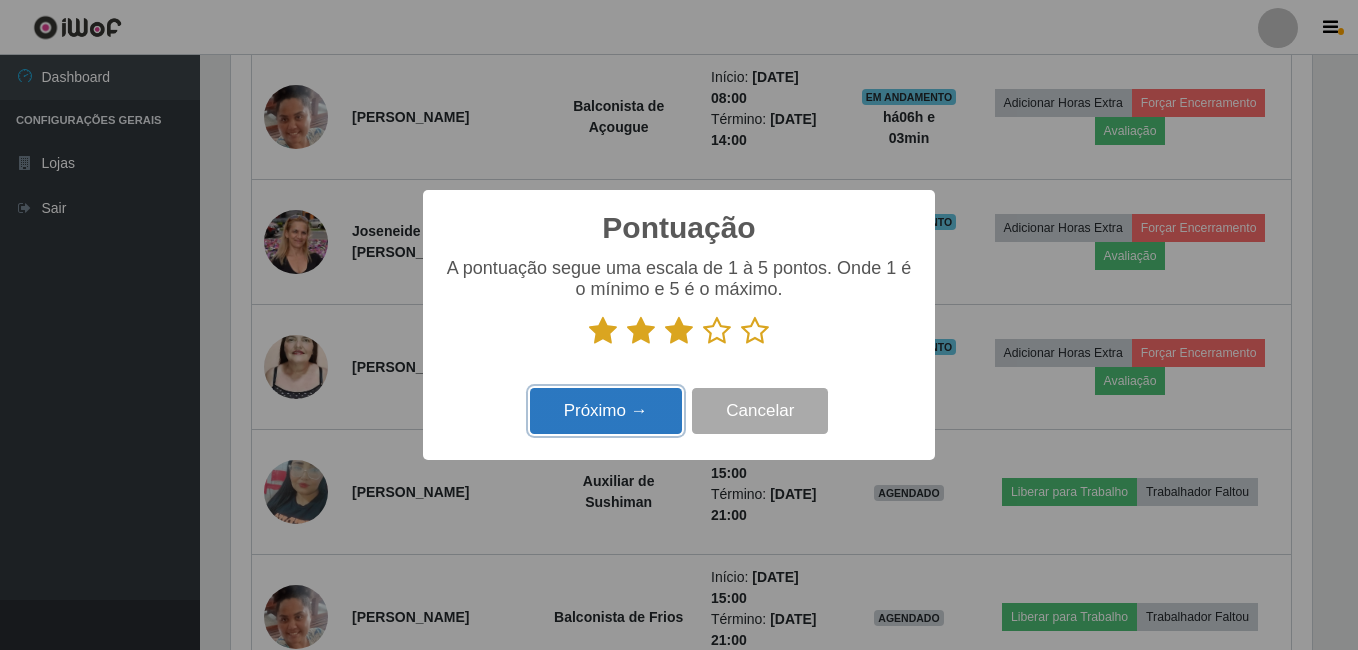 click on "Próximo →" at bounding box center (606, 411) 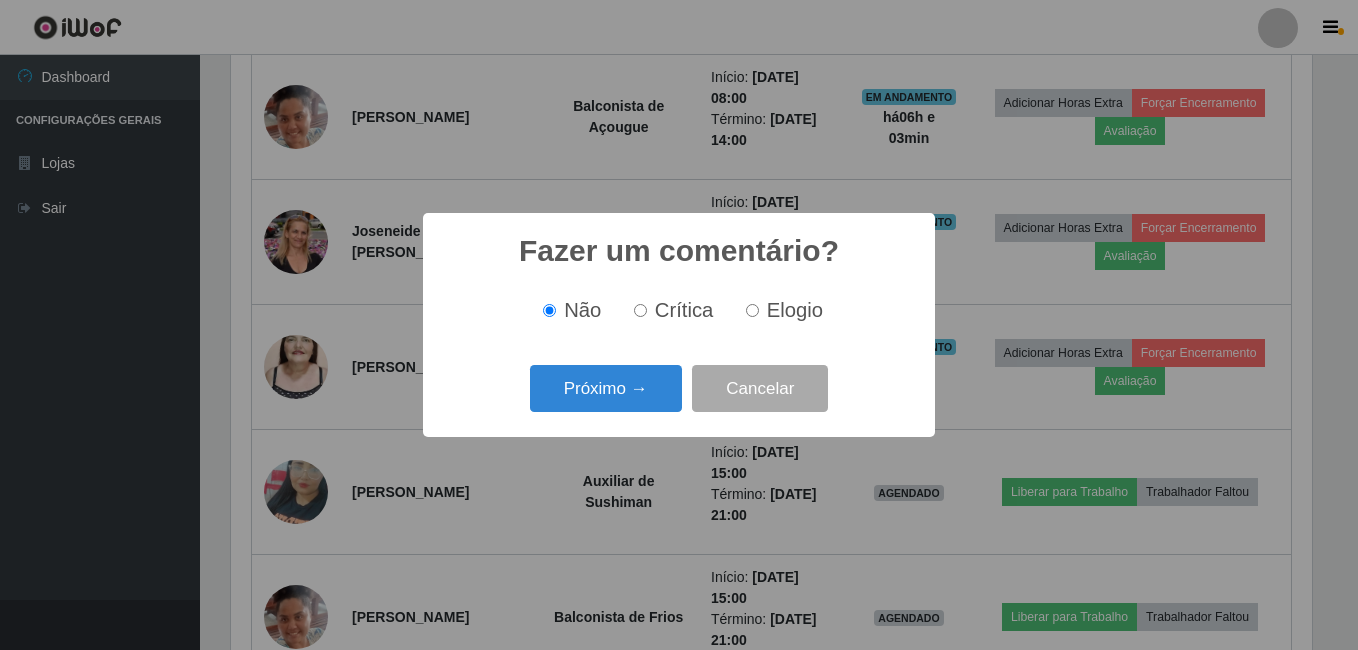 scroll, scrollTop: 999585, scrollLeft: 998919, axis: both 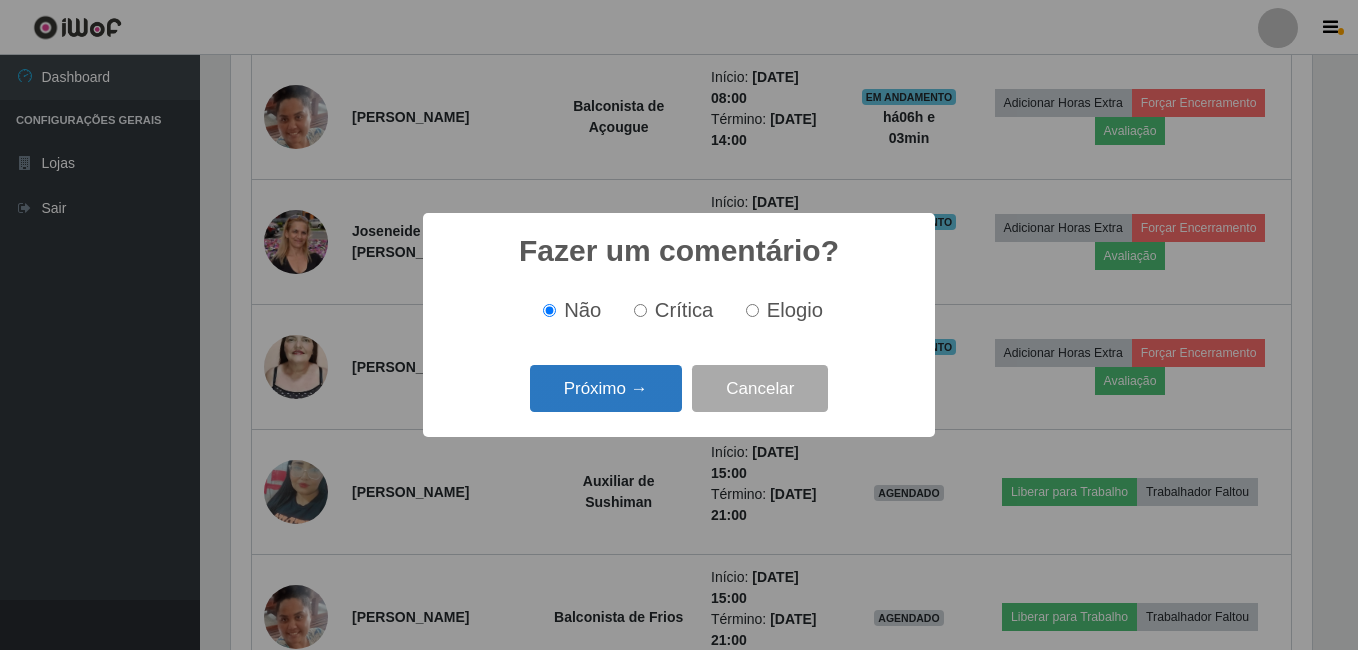 click on "Próximo →" at bounding box center (606, 388) 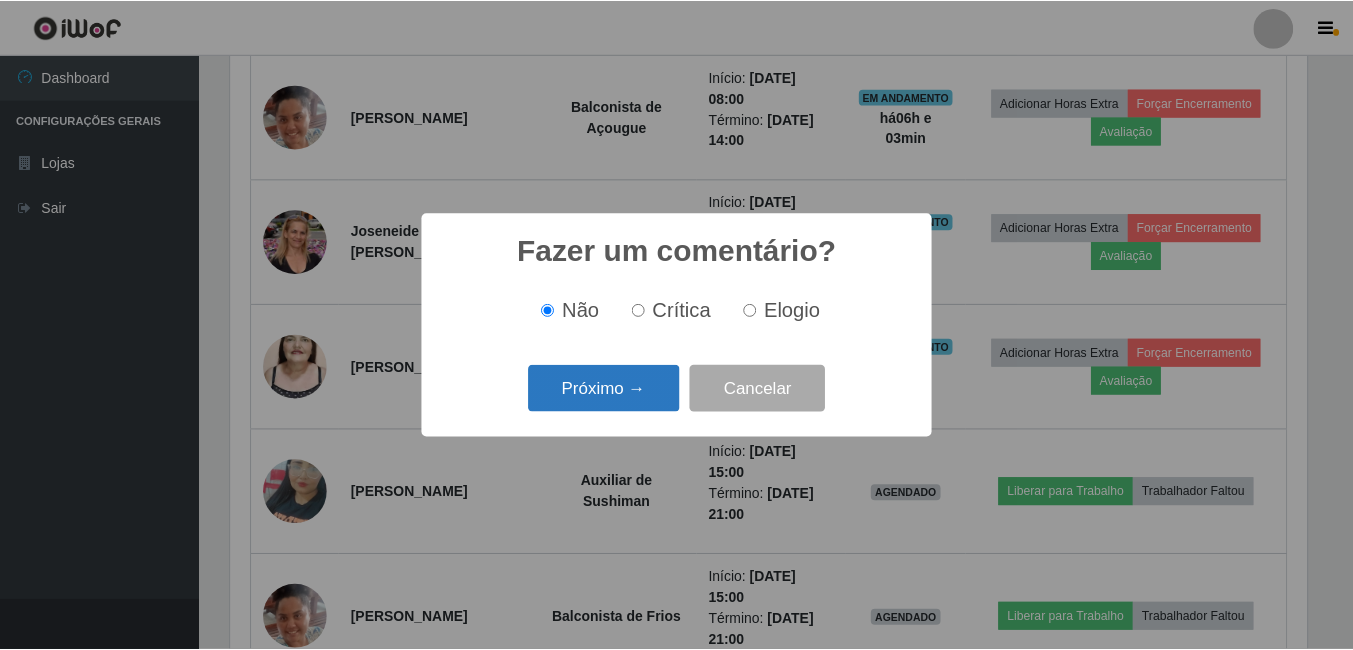 scroll, scrollTop: 999585, scrollLeft: 998919, axis: both 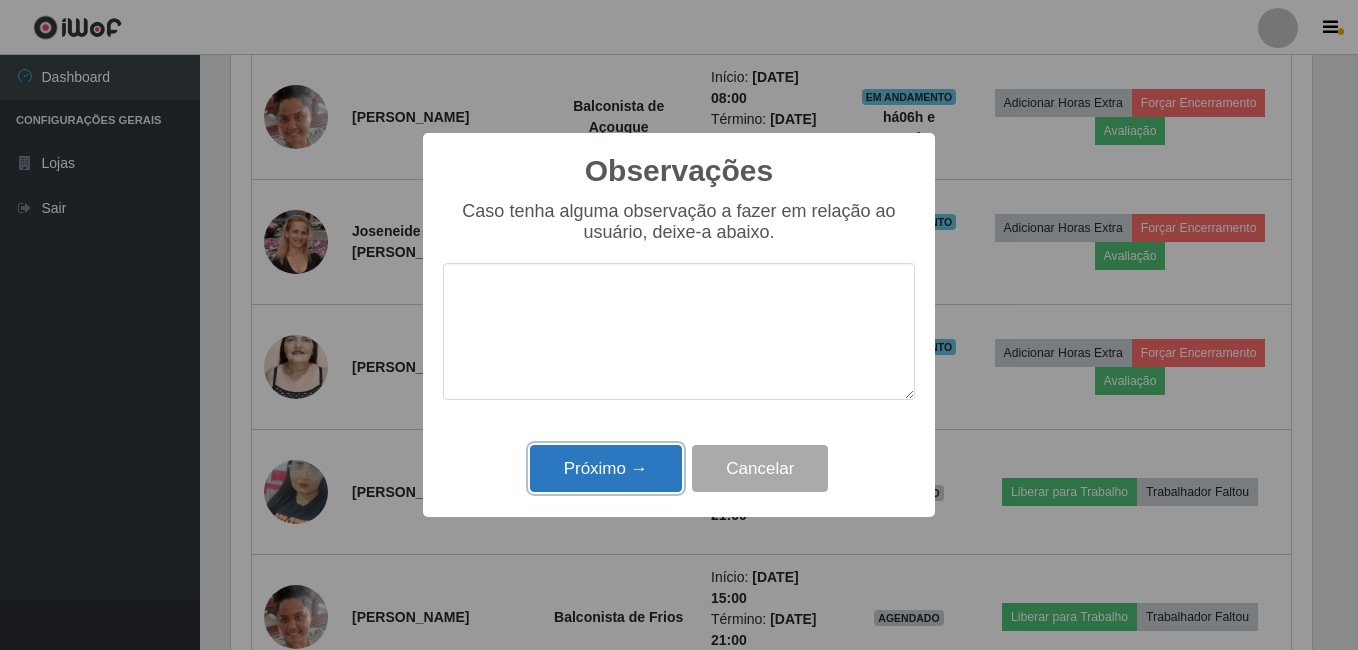 click on "Próximo →" at bounding box center [606, 468] 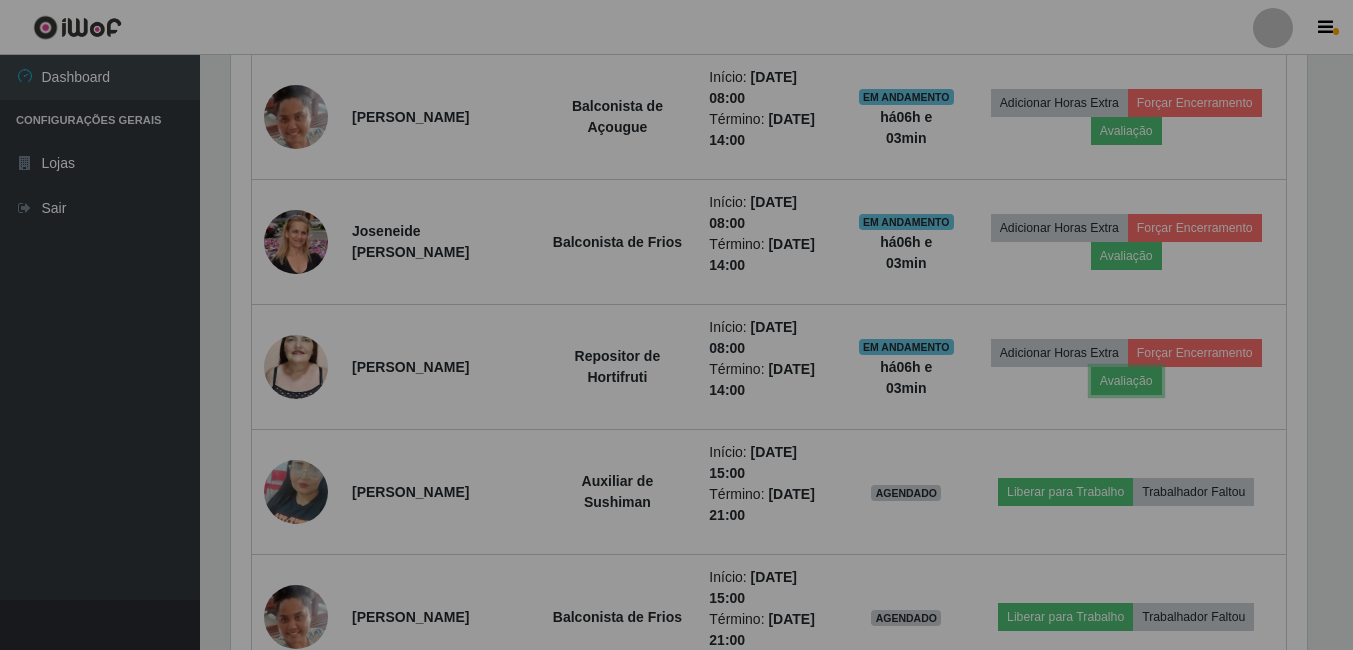 scroll, scrollTop: 999585, scrollLeft: 998909, axis: both 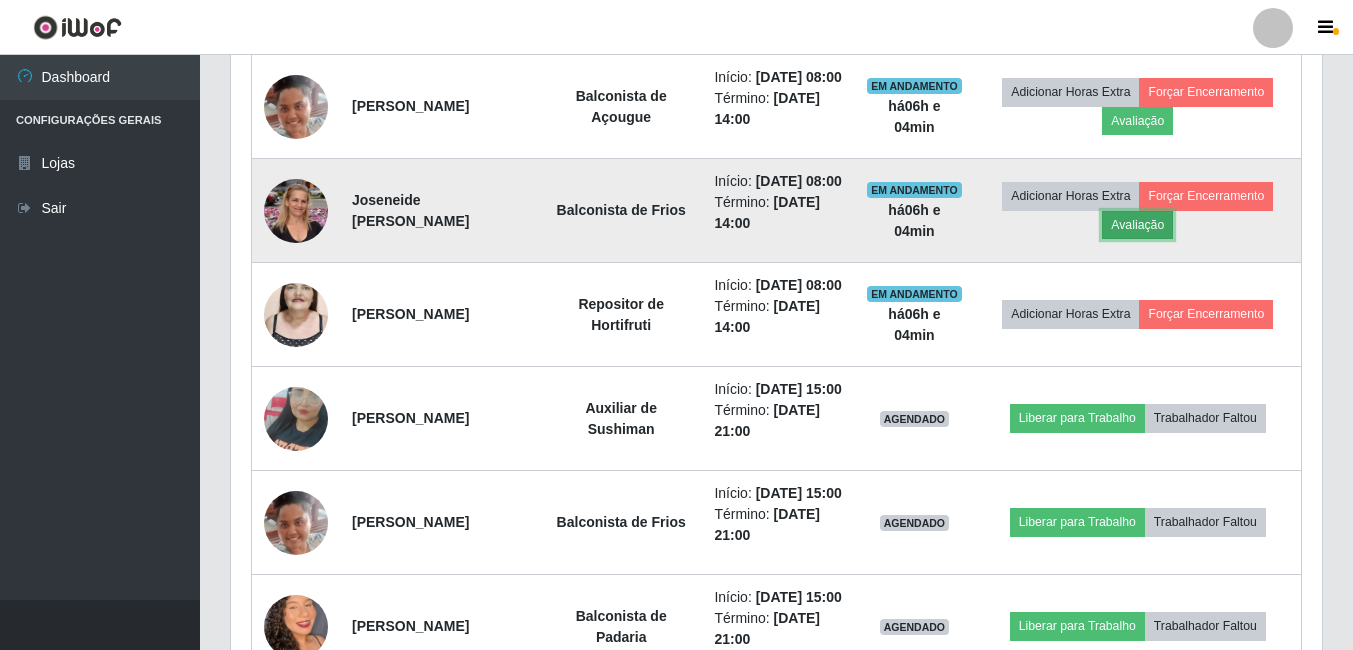 click on "Avaliação" at bounding box center [1137, 225] 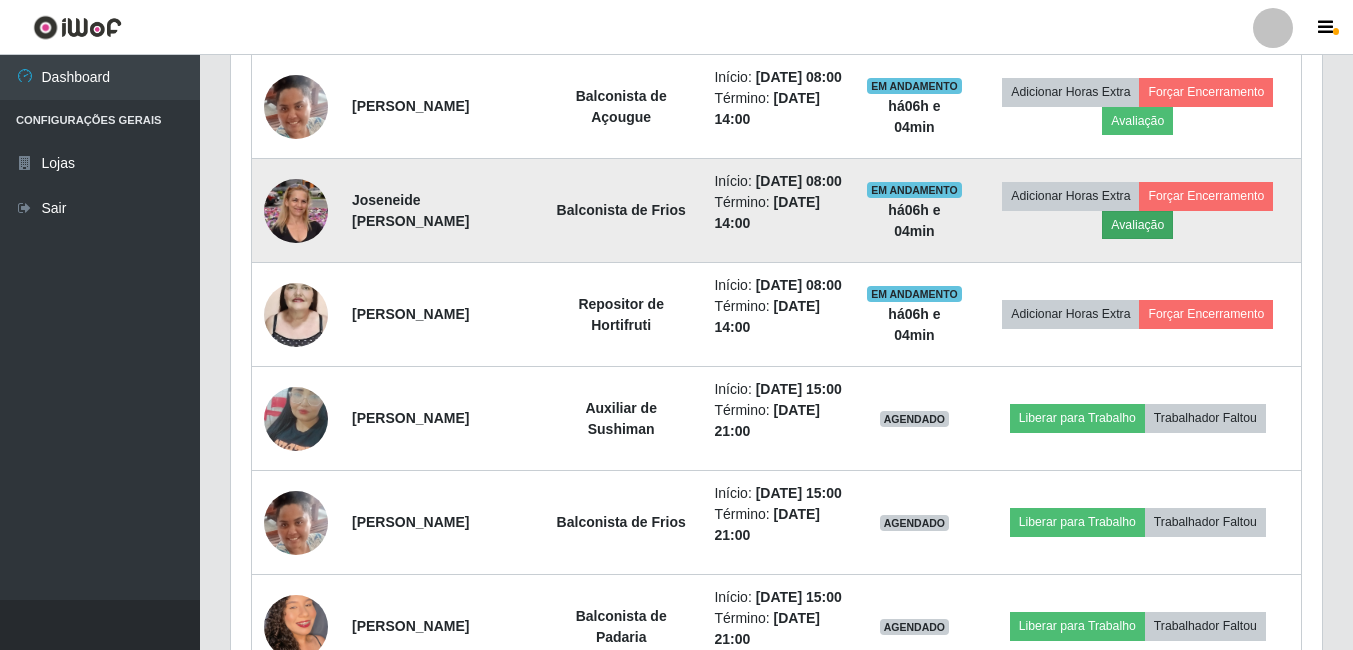 scroll, scrollTop: 999585, scrollLeft: 998919, axis: both 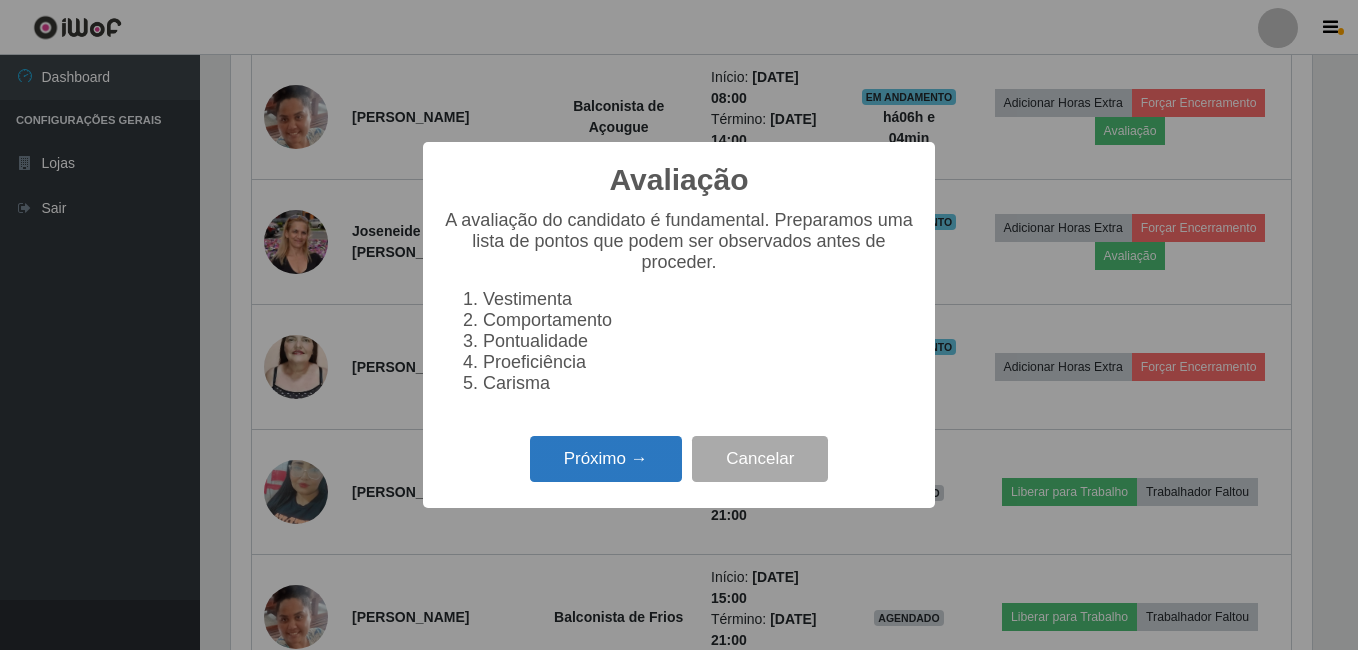 click on "Próximo →" at bounding box center (606, 459) 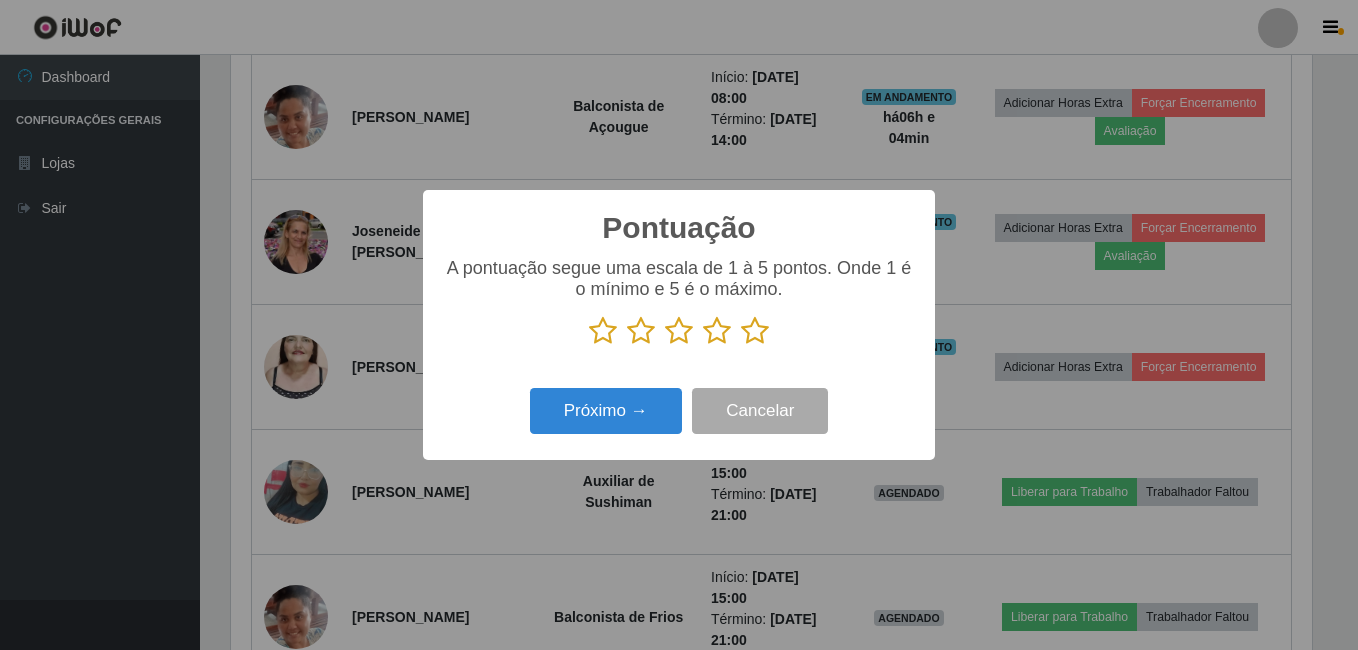 scroll, scrollTop: 999585, scrollLeft: 998919, axis: both 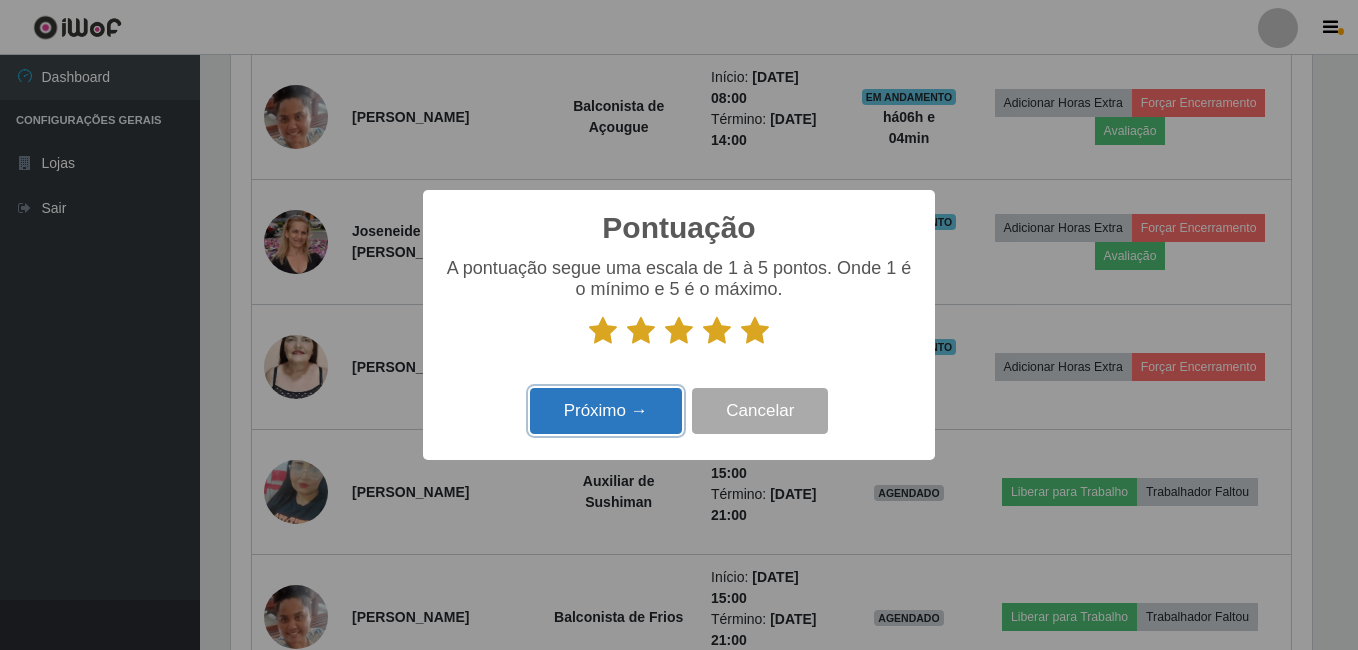 click on "Próximo →" at bounding box center [606, 411] 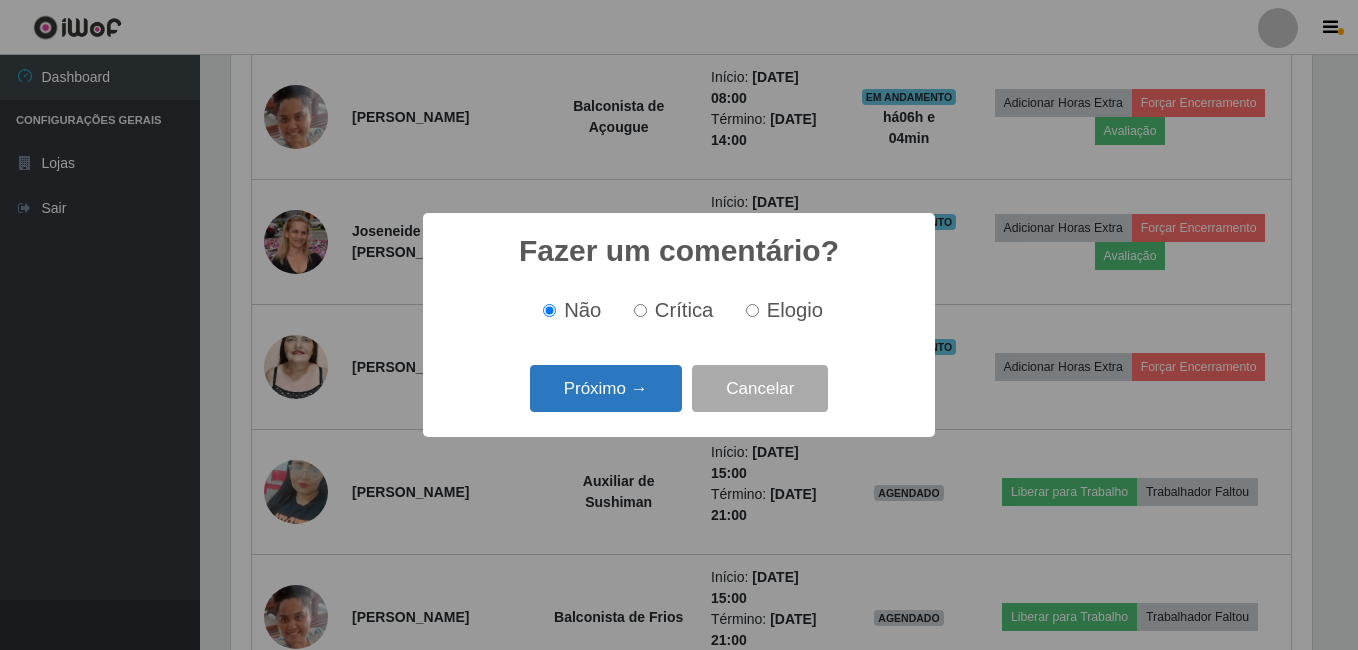 click on "Próximo →" at bounding box center (606, 388) 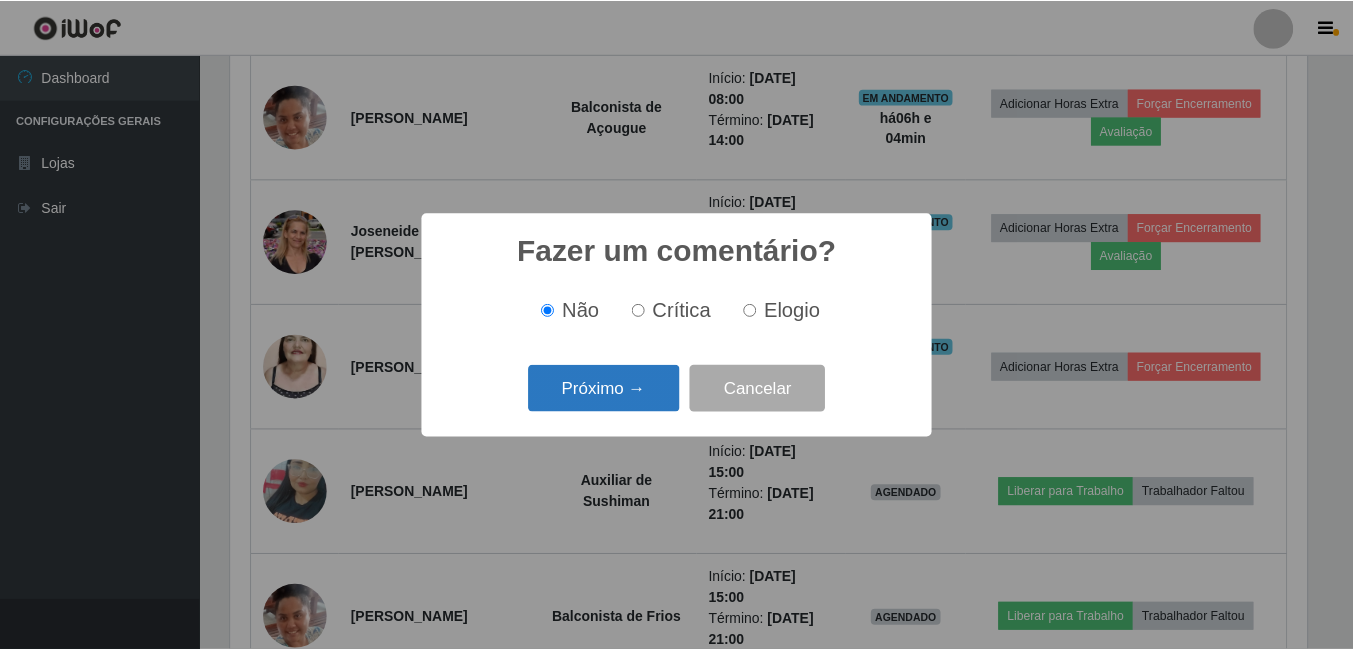scroll, scrollTop: 999585, scrollLeft: 998919, axis: both 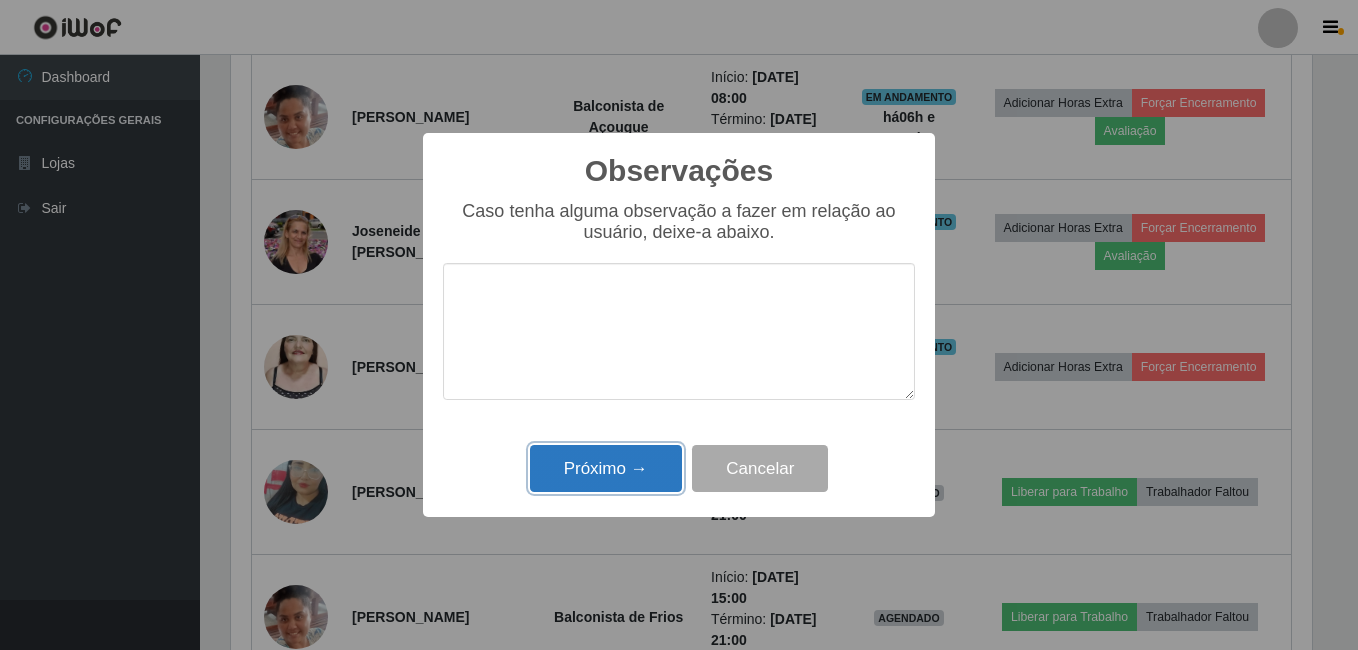 click on "Próximo →" at bounding box center [606, 468] 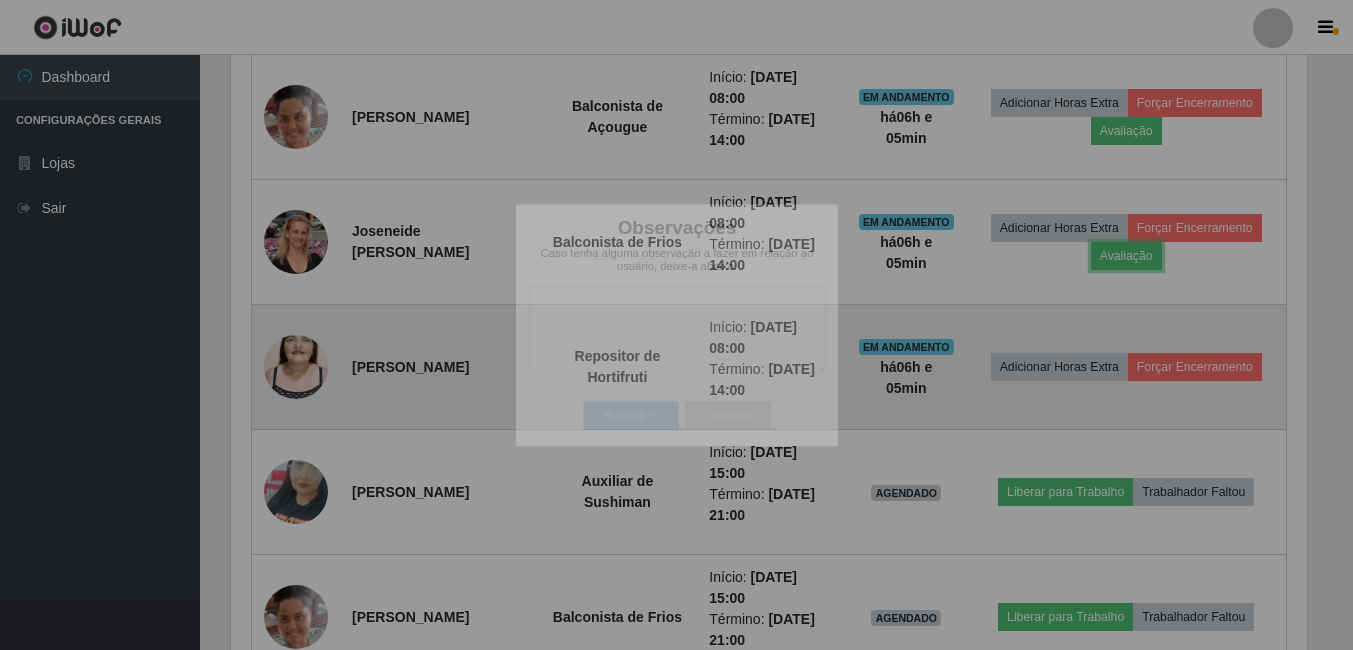 scroll, scrollTop: 999585, scrollLeft: 998909, axis: both 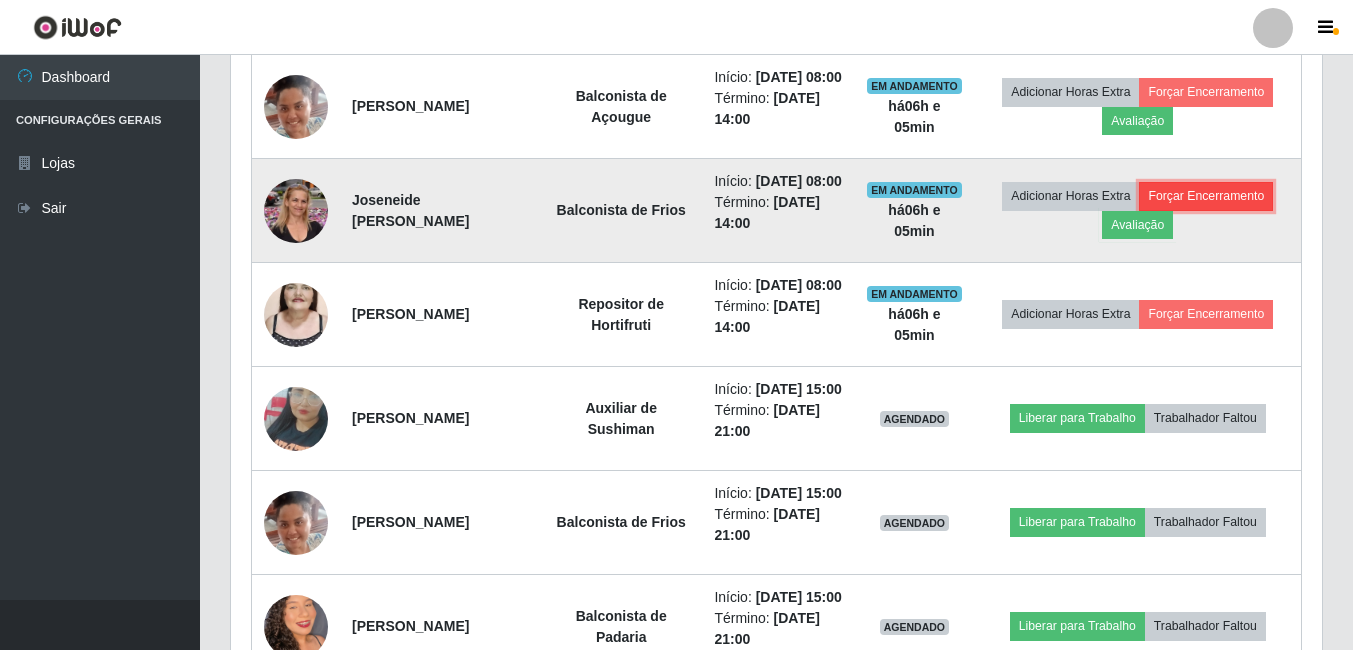 click on "Forçar Encerramento" at bounding box center (1206, 196) 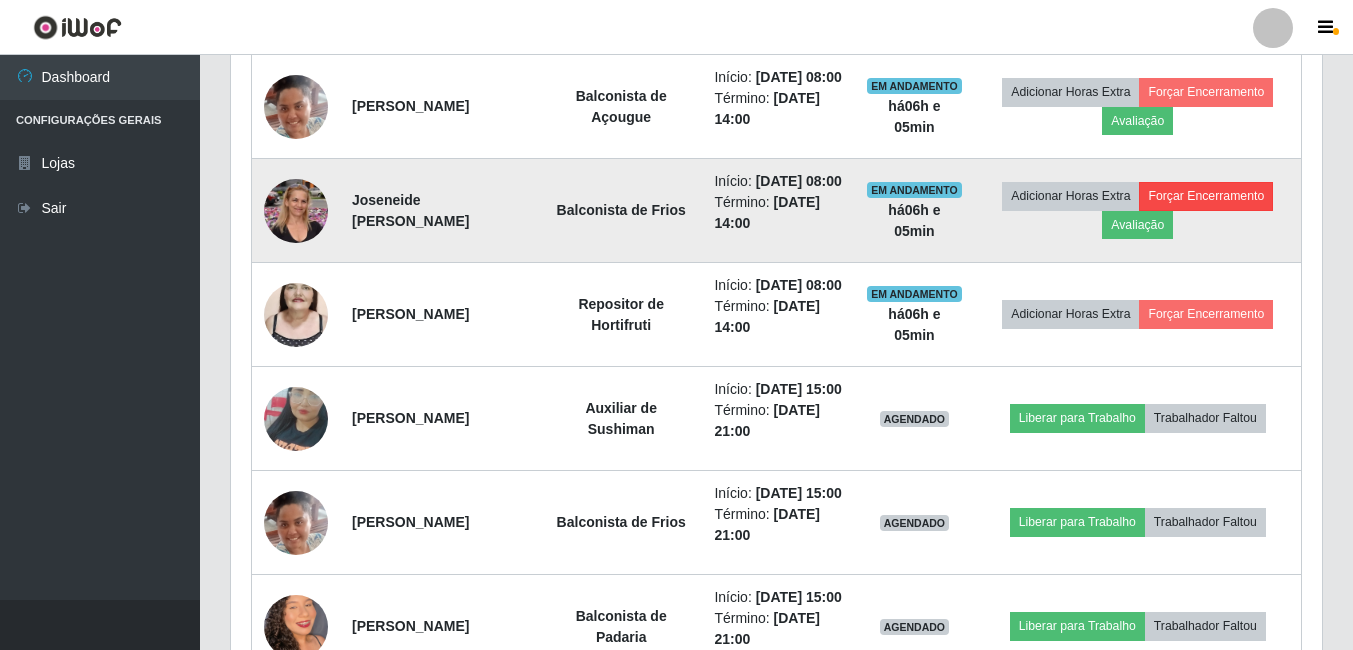 scroll, scrollTop: 999585, scrollLeft: 998919, axis: both 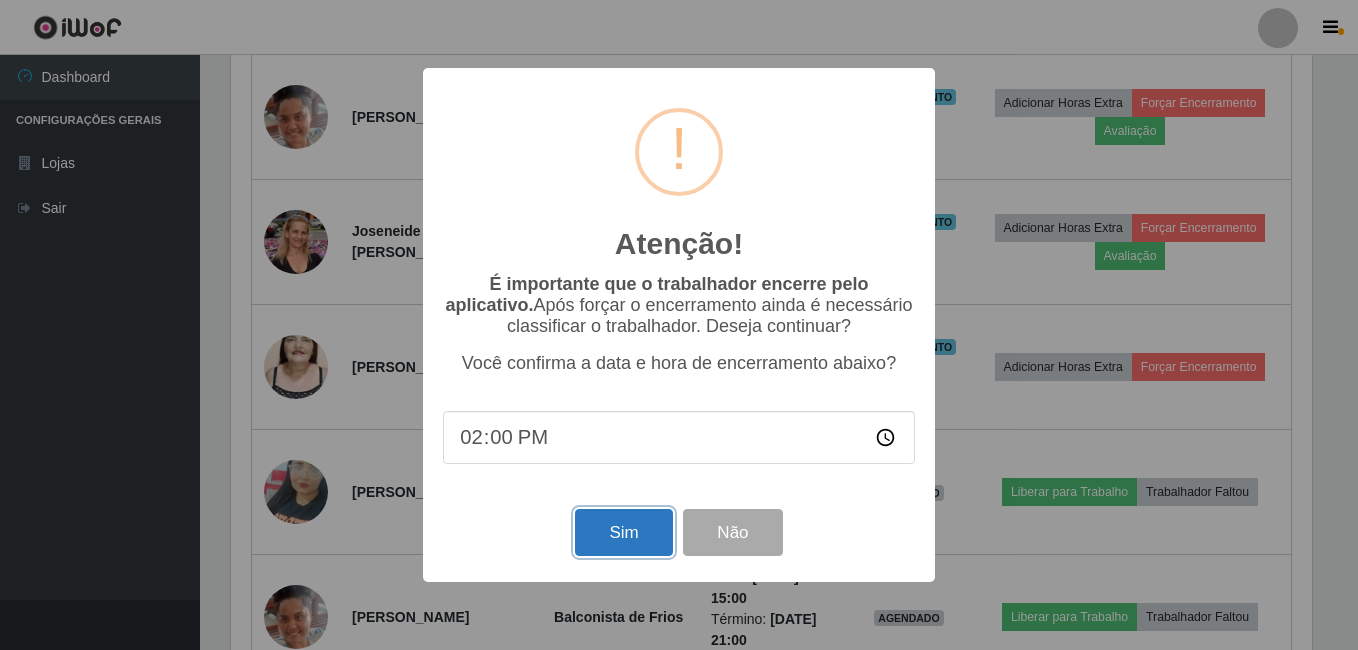 click on "Sim" at bounding box center (623, 532) 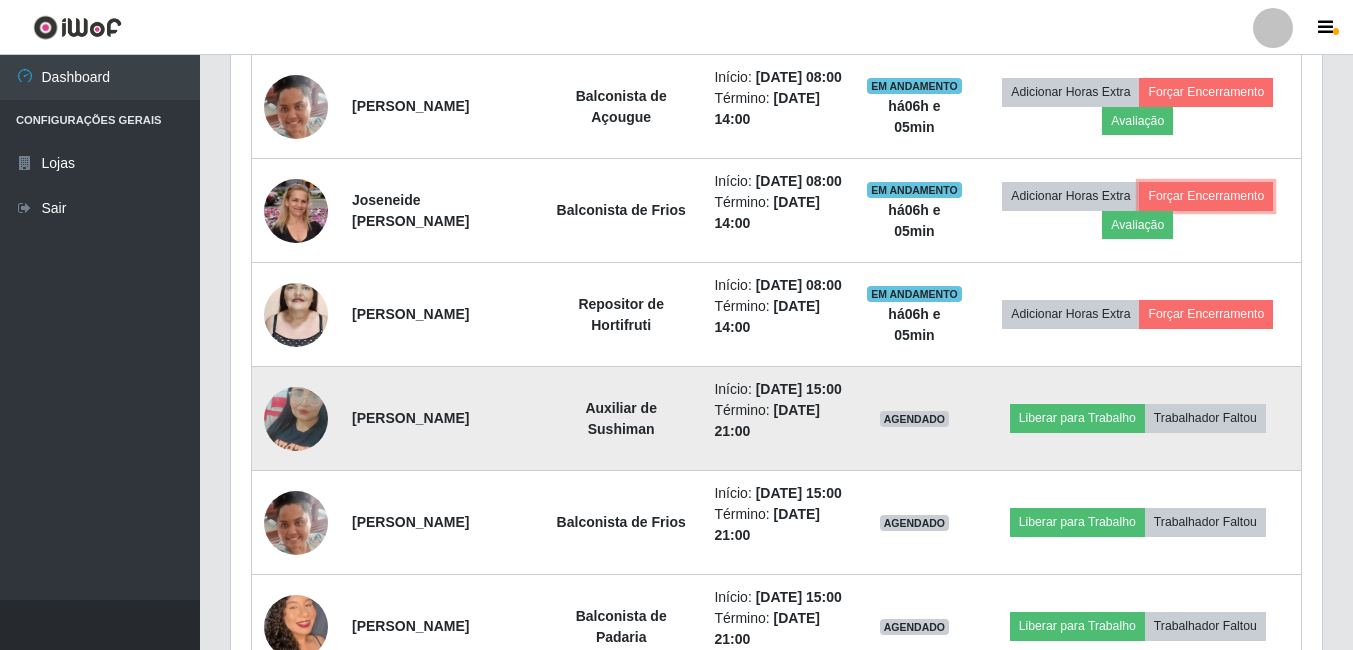 scroll, scrollTop: 999585, scrollLeft: 998909, axis: both 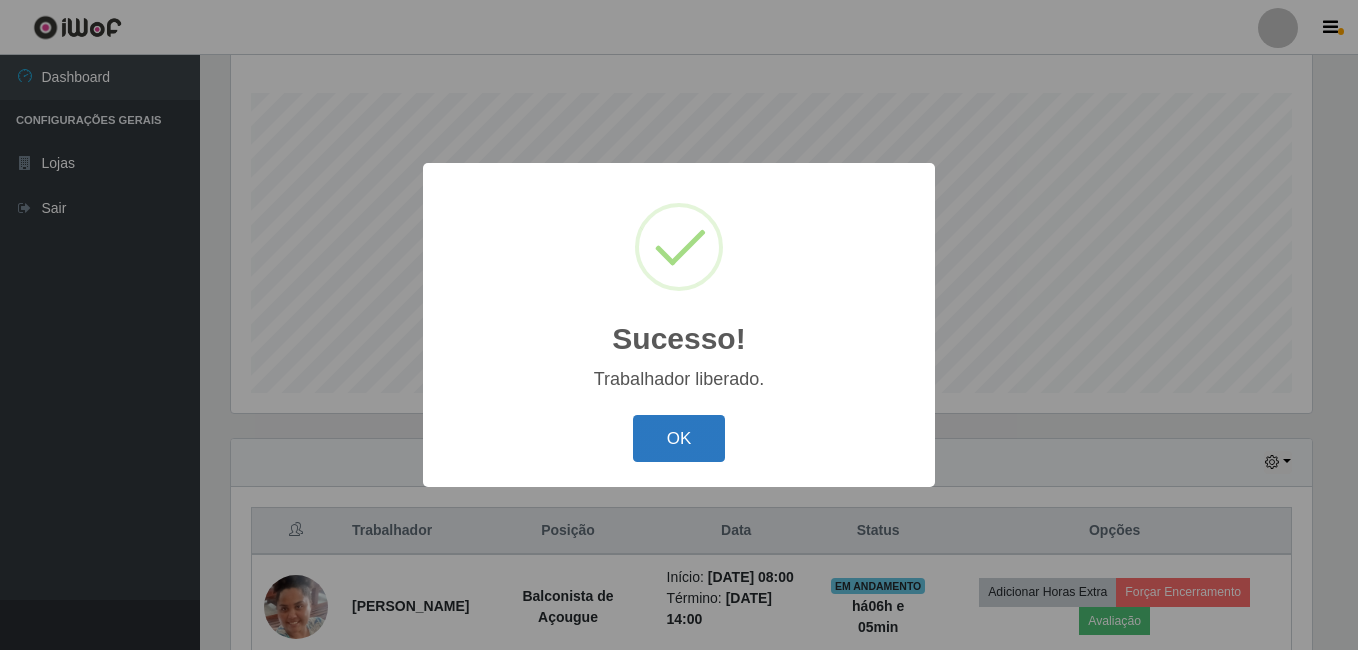 click on "OK" at bounding box center [679, 438] 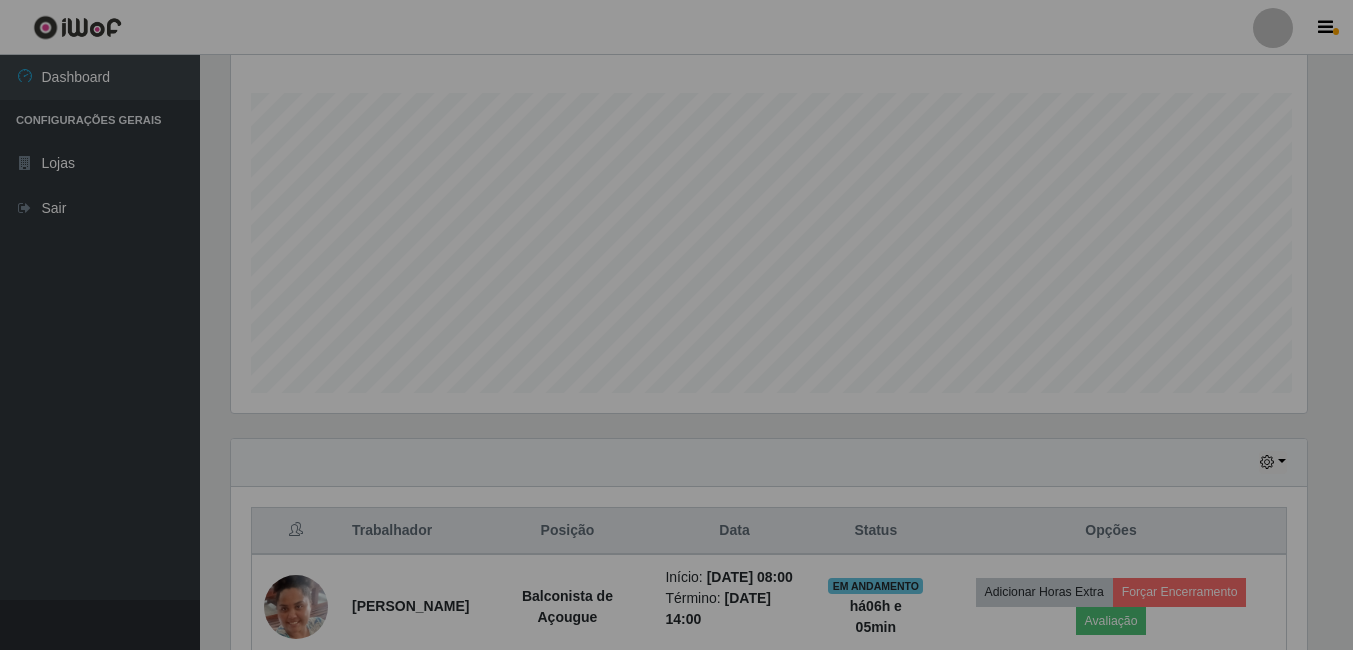 scroll, scrollTop: 999585, scrollLeft: 998909, axis: both 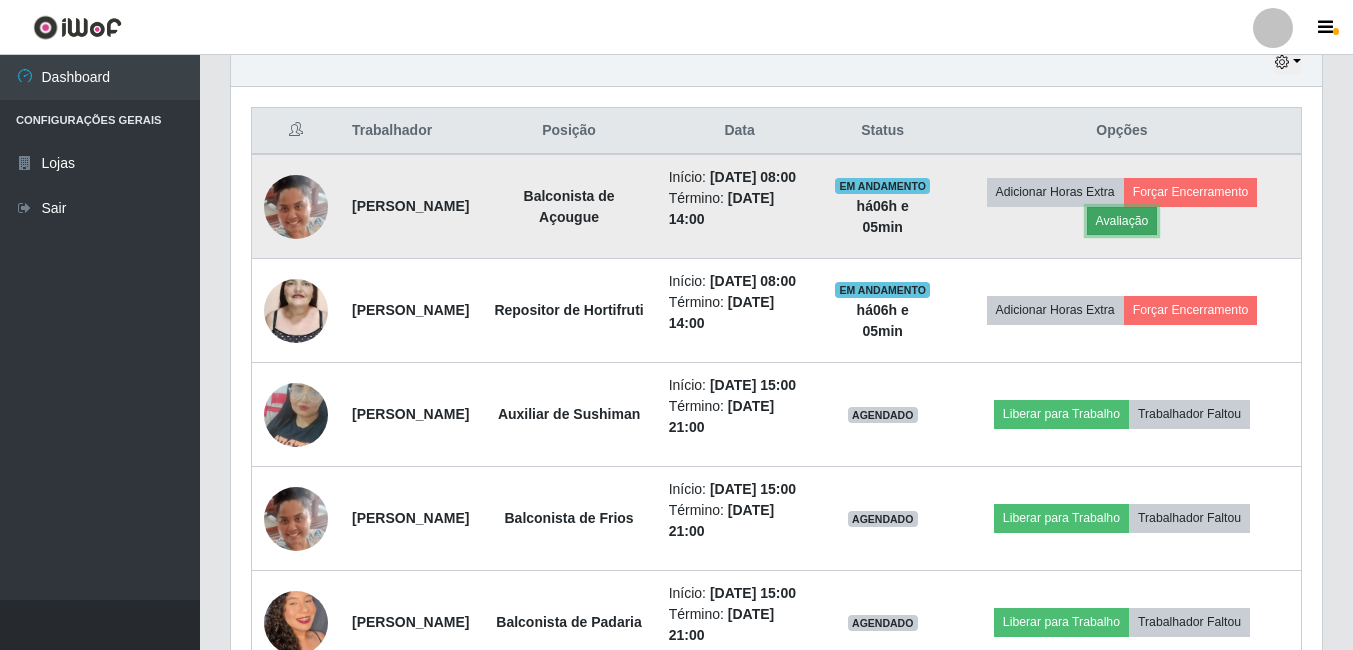 click on "Avaliação" at bounding box center [1122, 221] 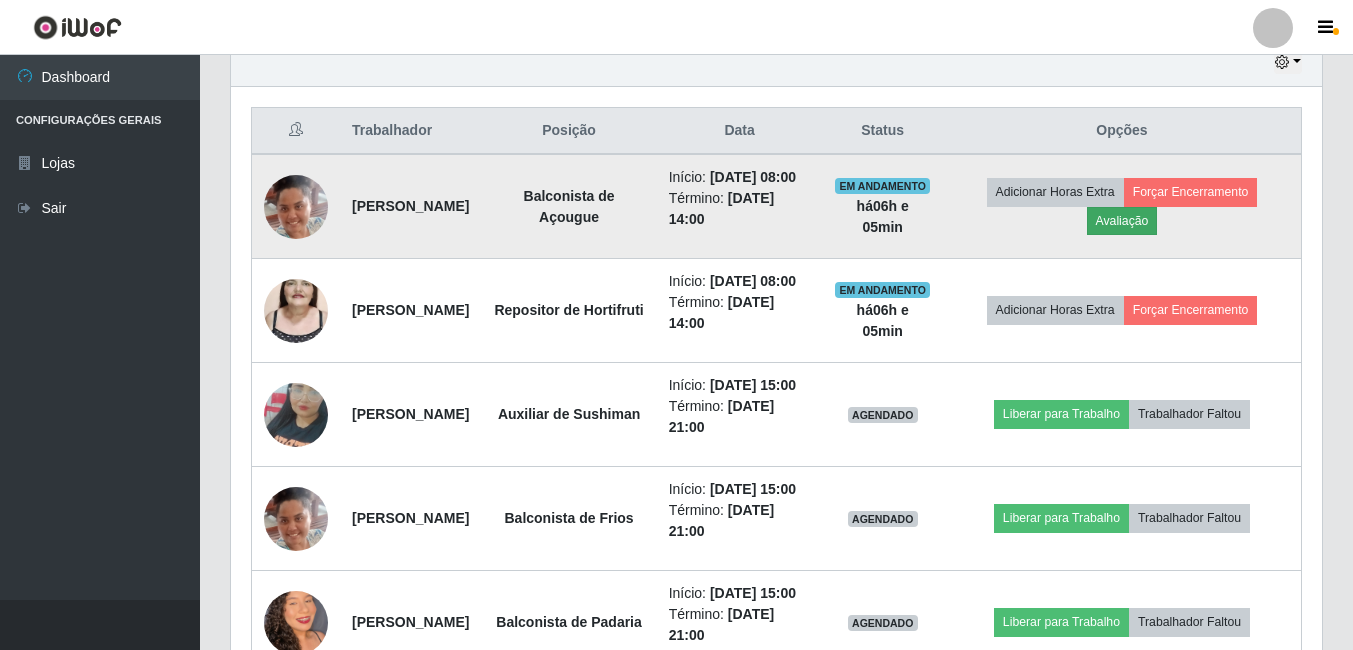 scroll, scrollTop: 999585, scrollLeft: 998919, axis: both 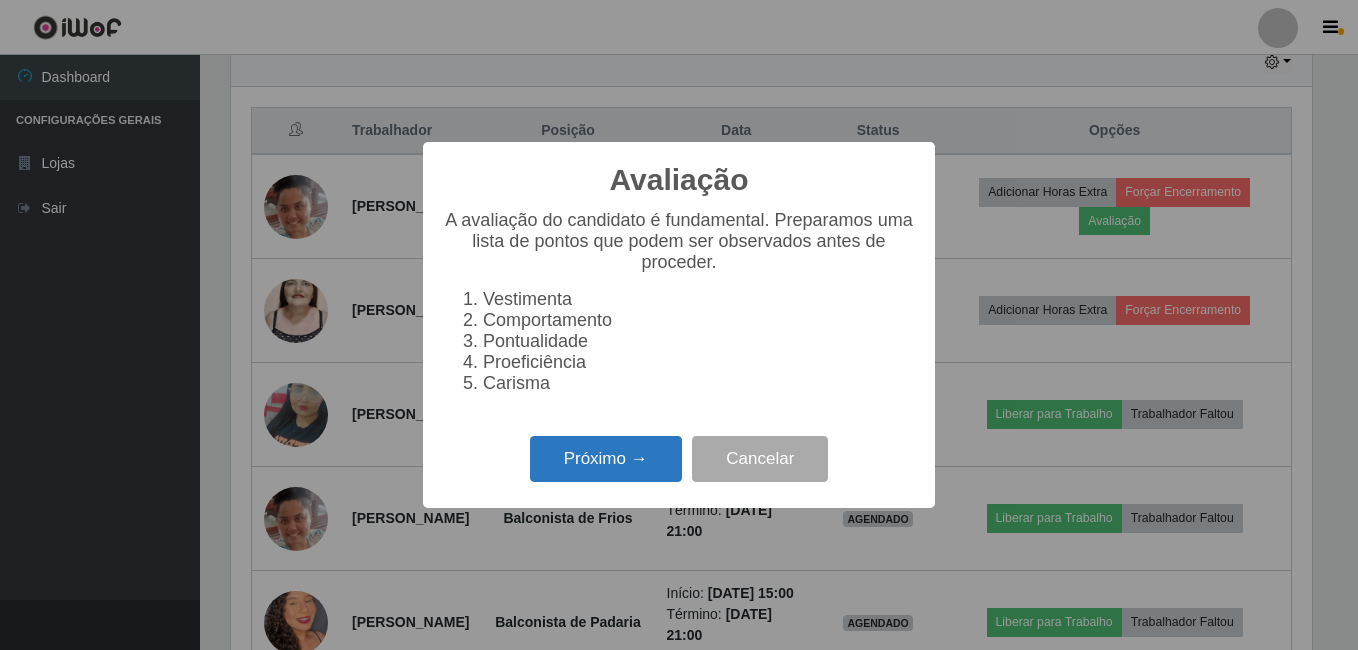 click on "Próximo →" at bounding box center [606, 459] 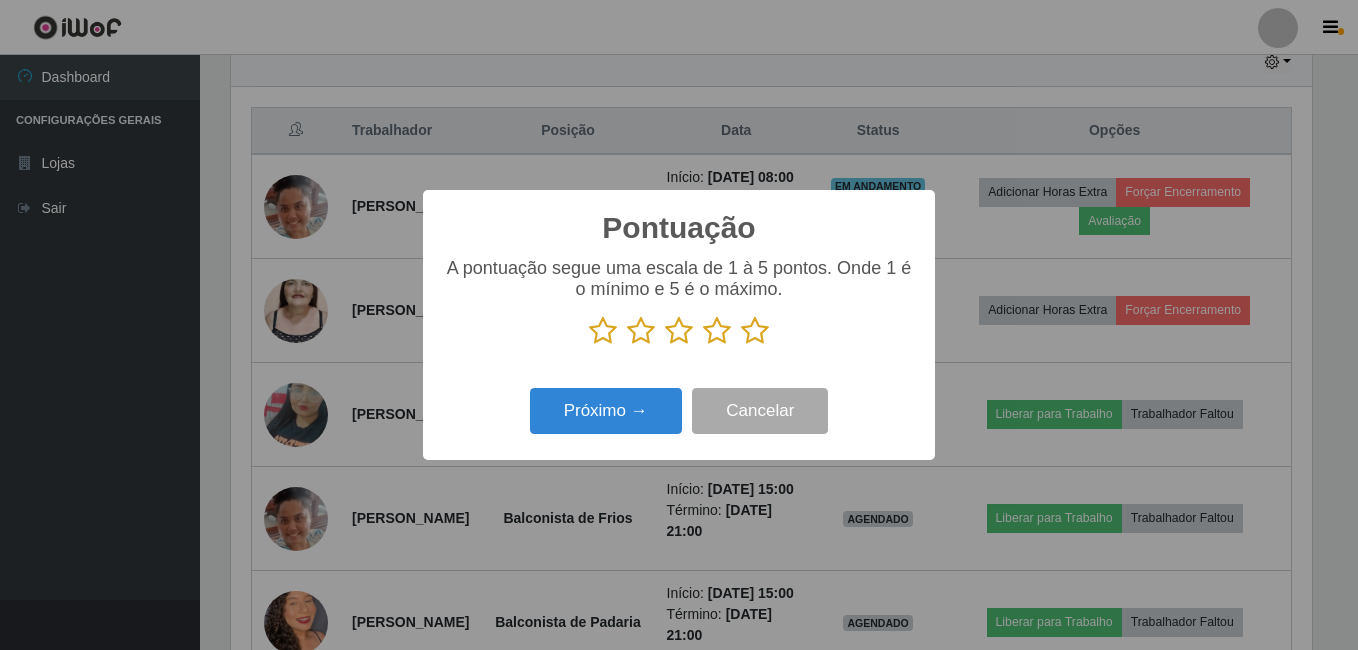 click at bounding box center (755, 331) 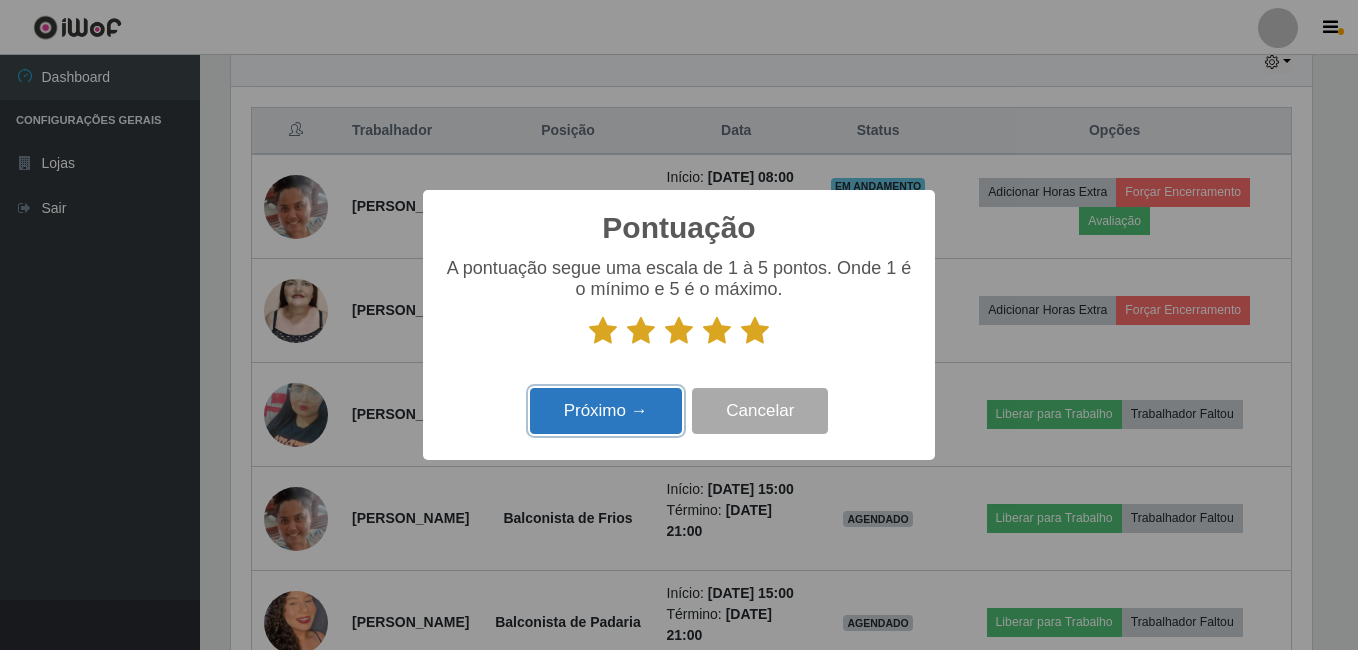 click on "Próximo →" at bounding box center (606, 411) 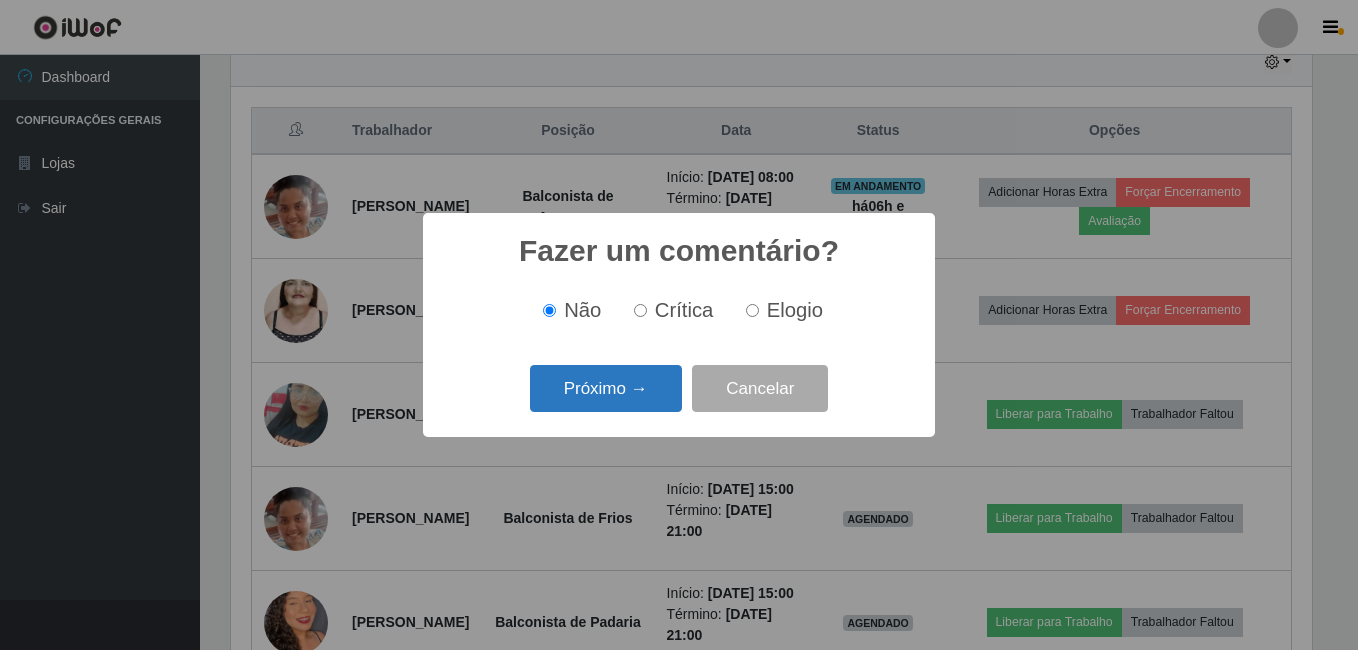click on "Próximo →" at bounding box center (606, 388) 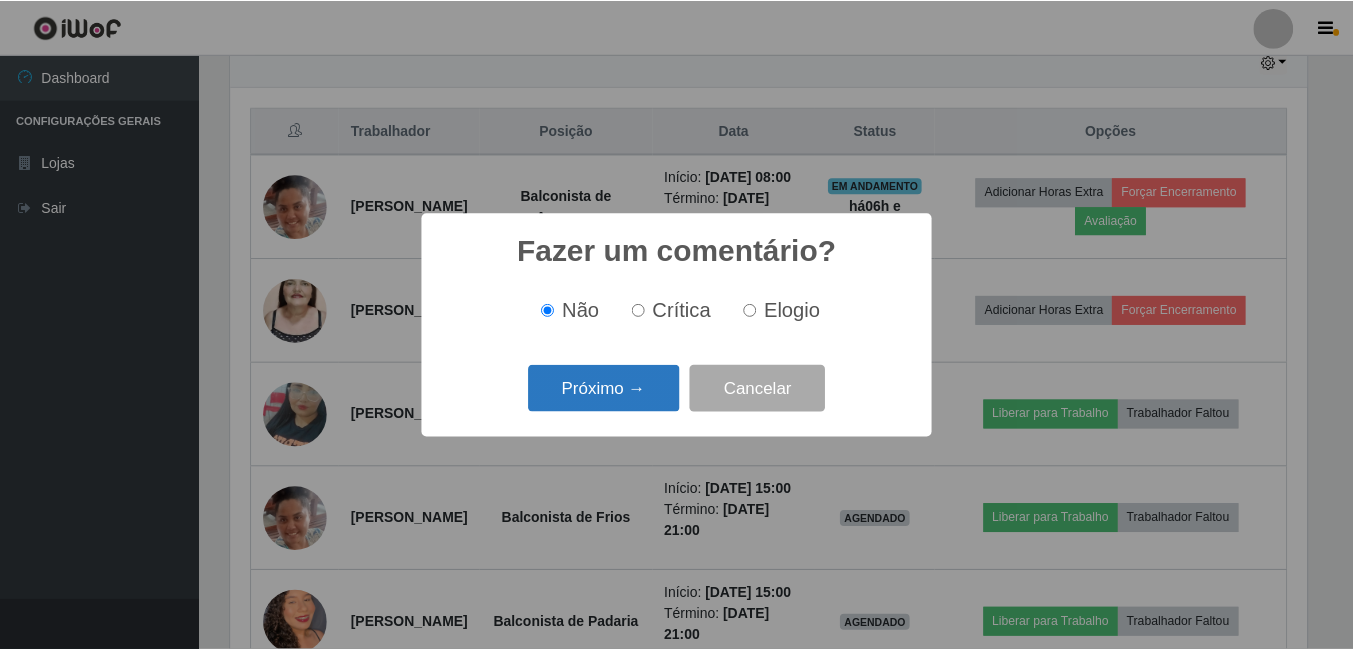scroll, scrollTop: 999585, scrollLeft: 998919, axis: both 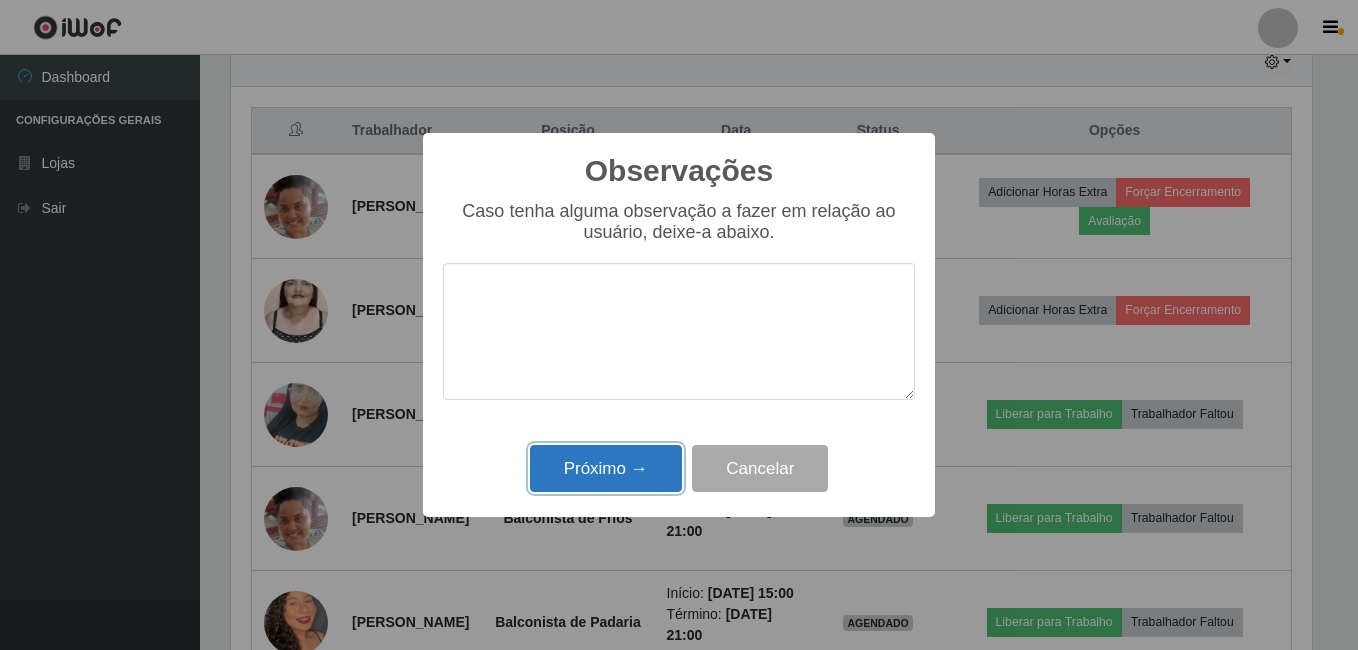 click on "Próximo →" at bounding box center [606, 468] 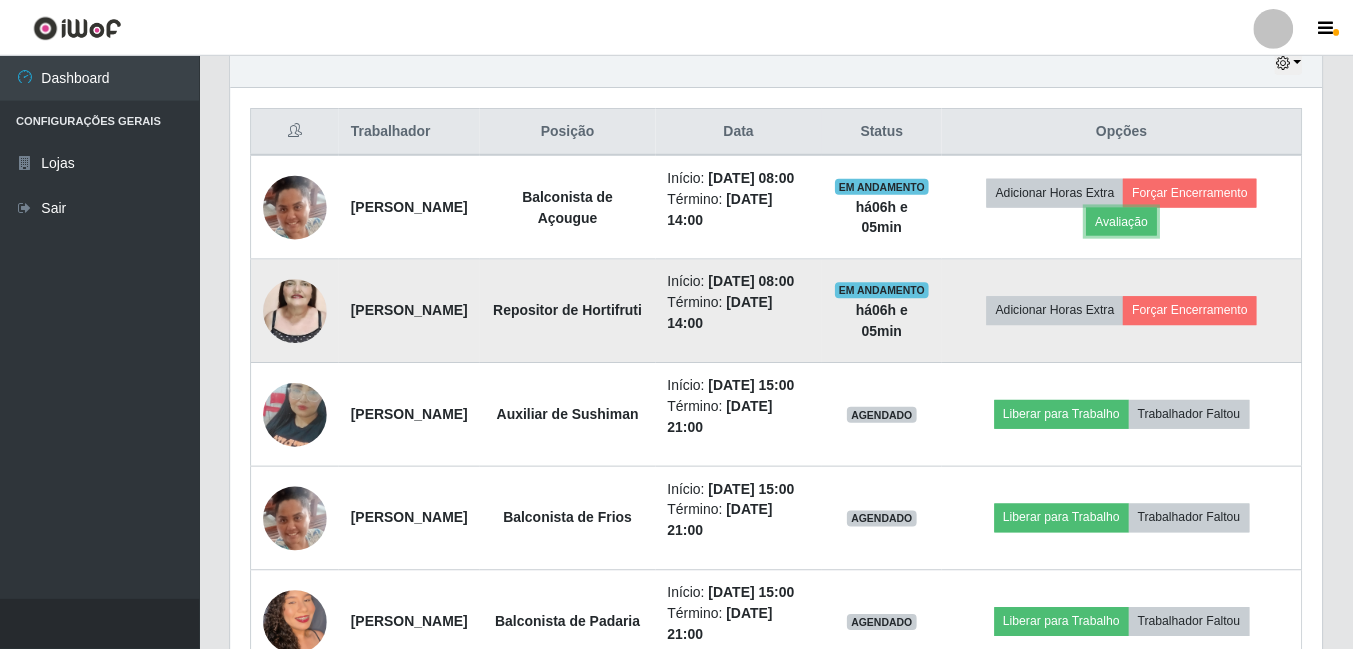 scroll, scrollTop: 999585, scrollLeft: 998909, axis: both 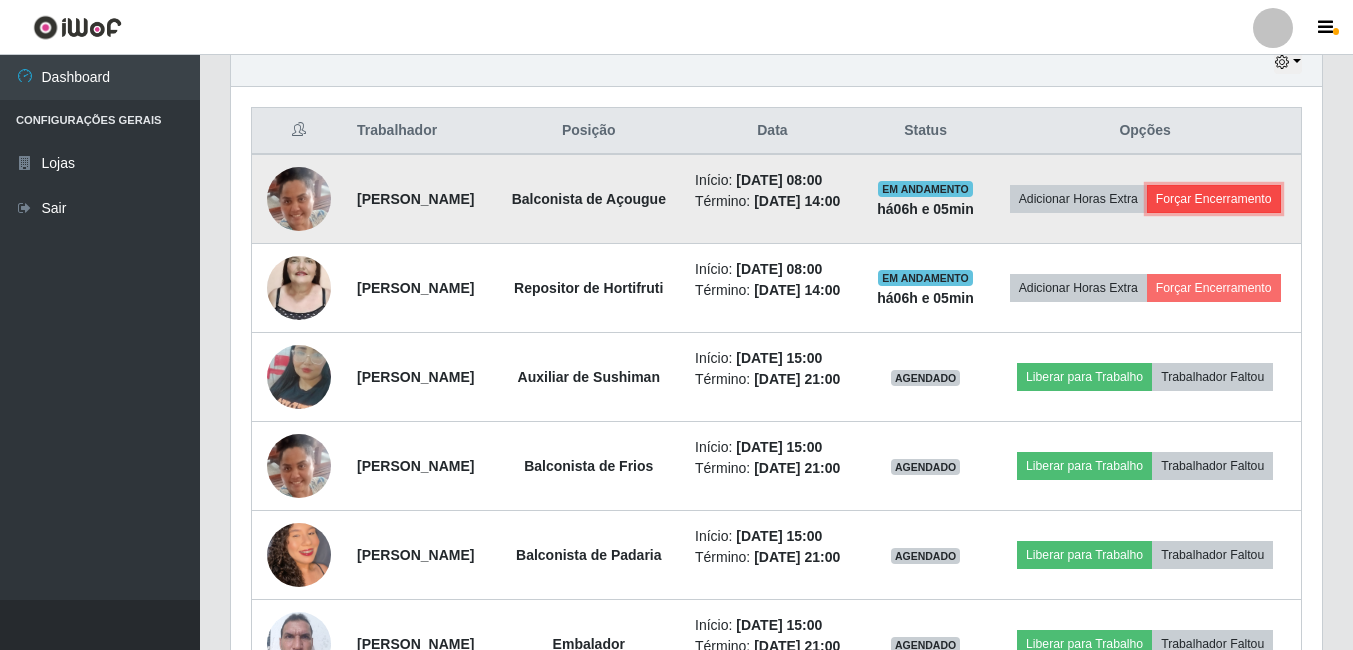 click on "Forçar Encerramento" at bounding box center (1214, 199) 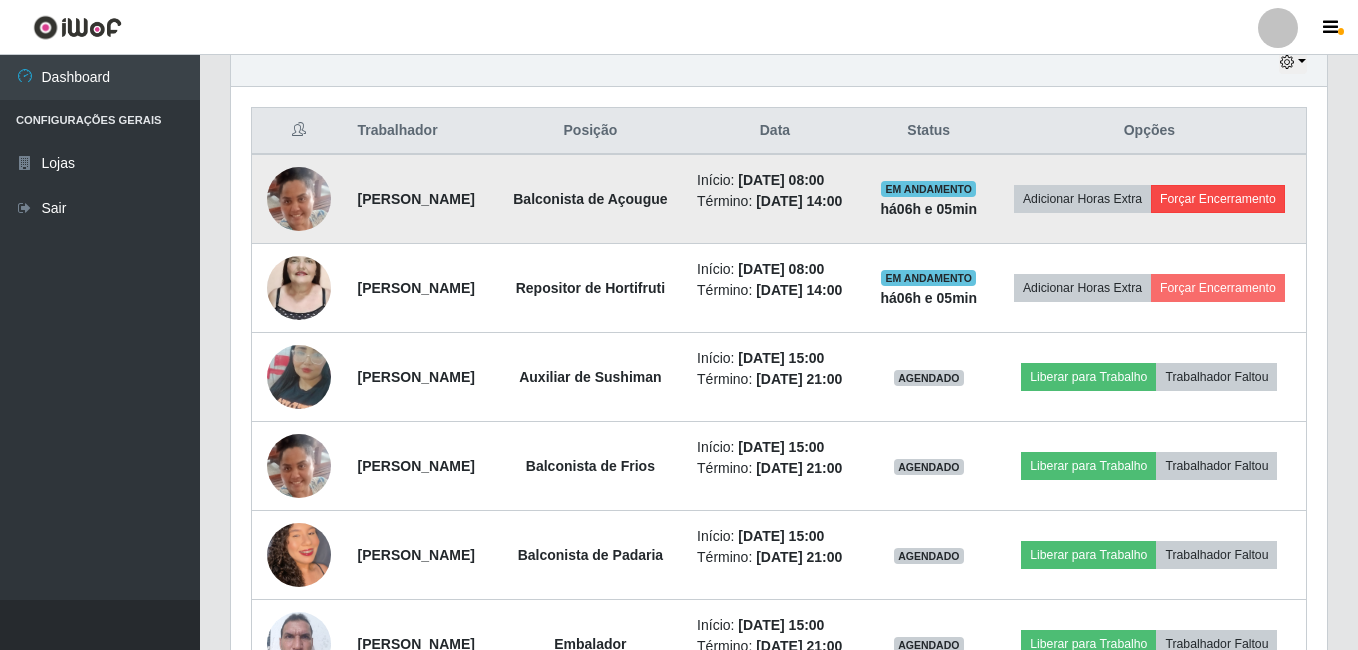 scroll, scrollTop: 999585, scrollLeft: 998919, axis: both 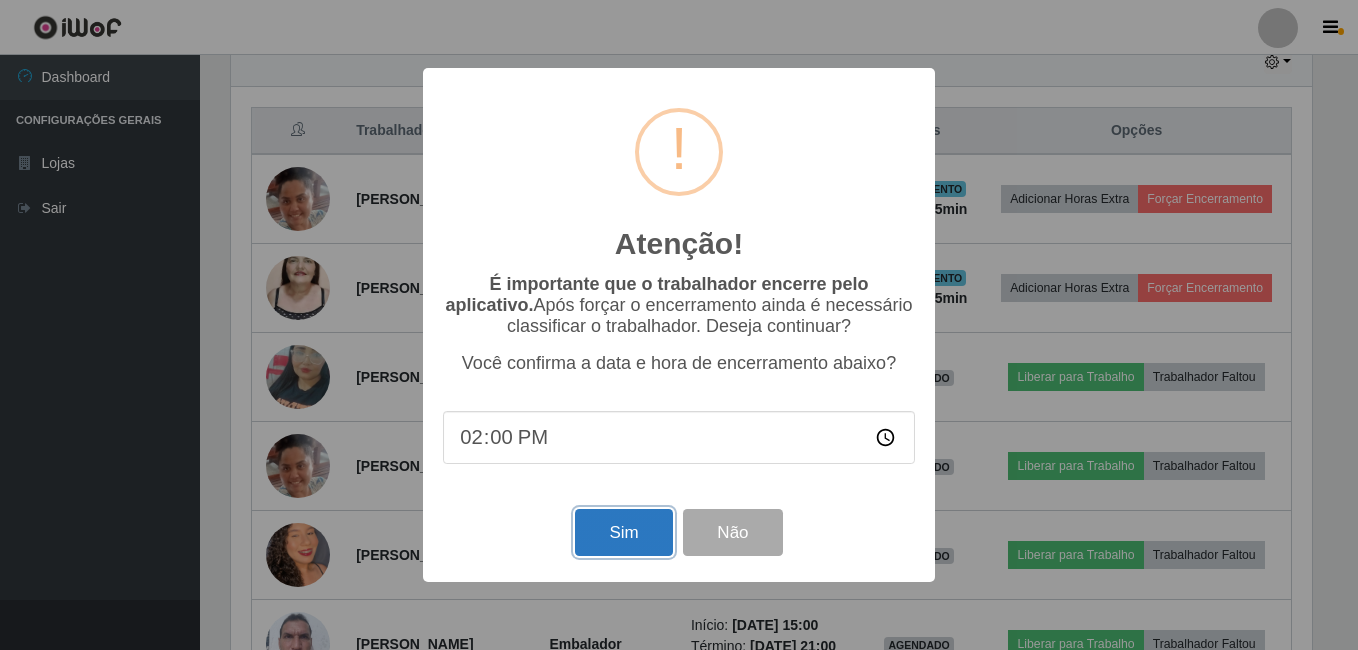 click on "Sim" at bounding box center (623, 532) 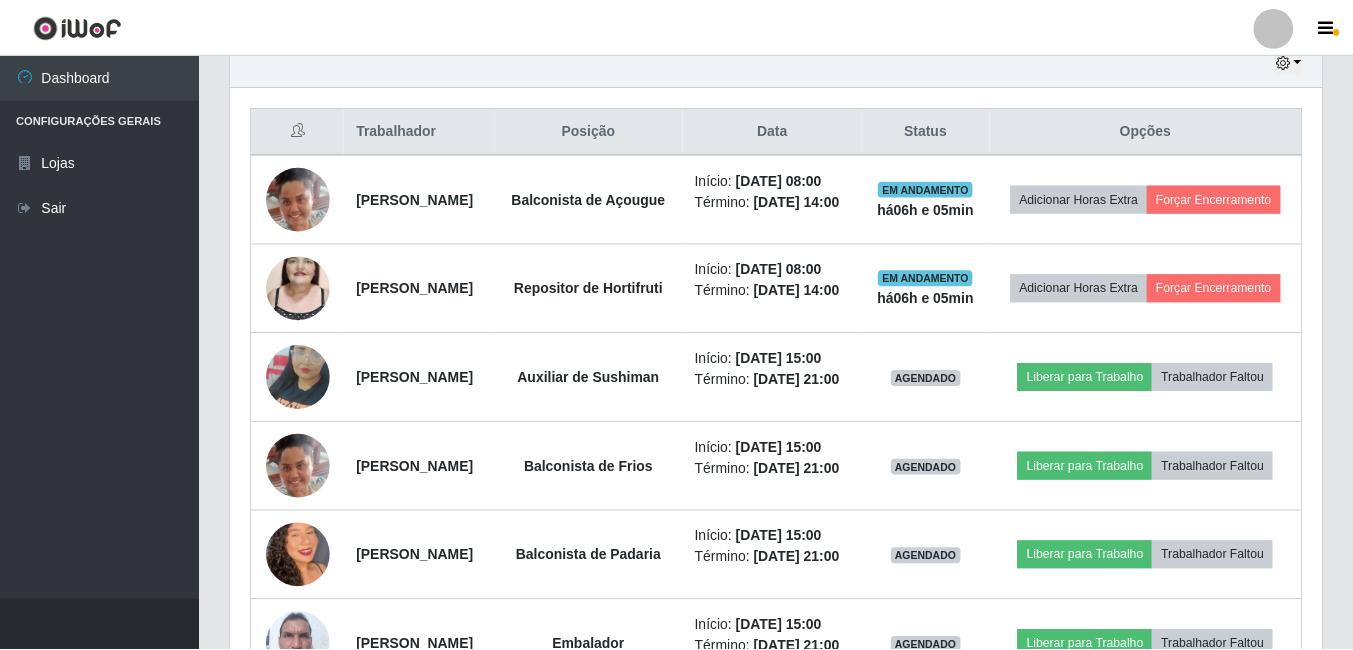 scroll, scrollTop: 999585, scrollLeft: 998909, axis: both 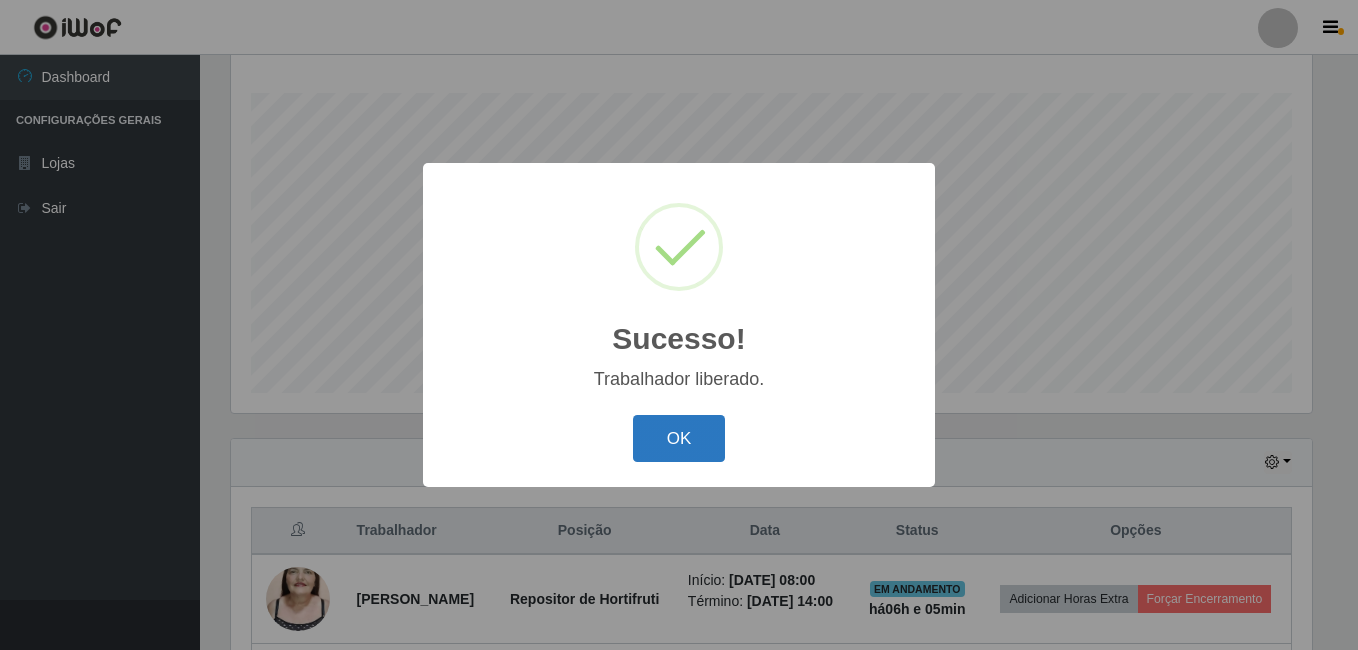 click on "OK" at bounding box center [679, 438] 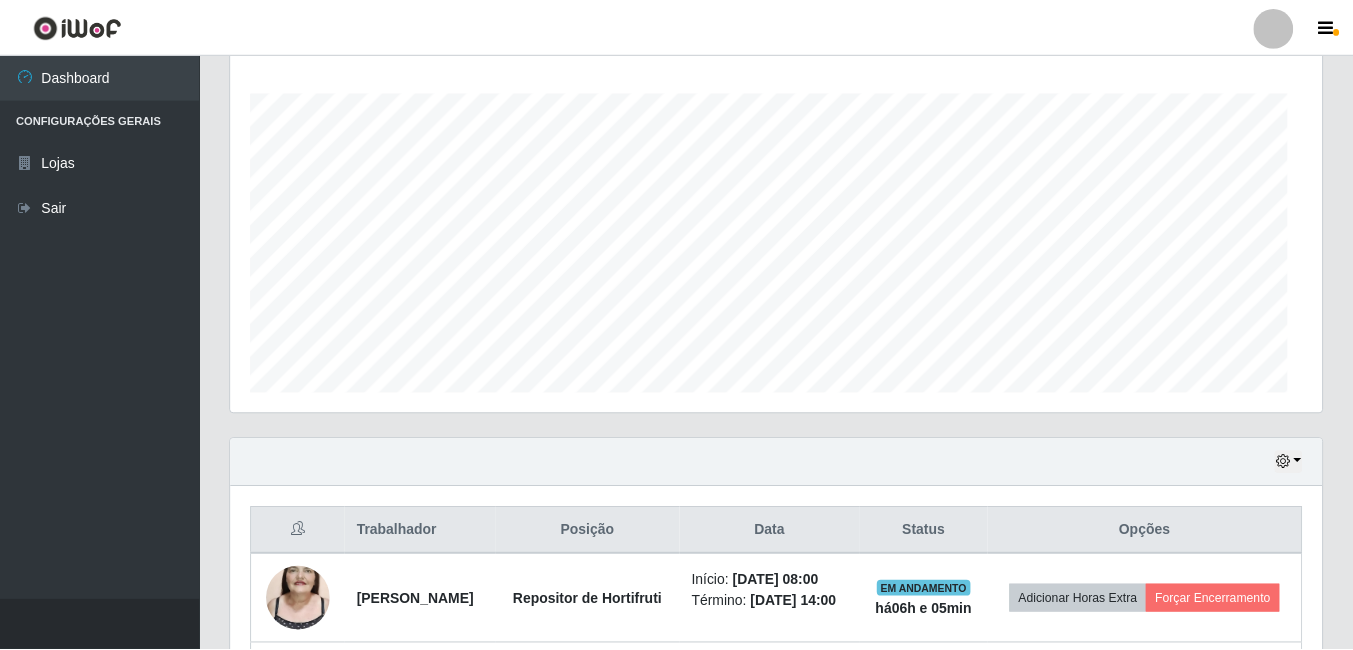 scroll, scrollTop: 999585, scrollLeft: 998909, axis: both 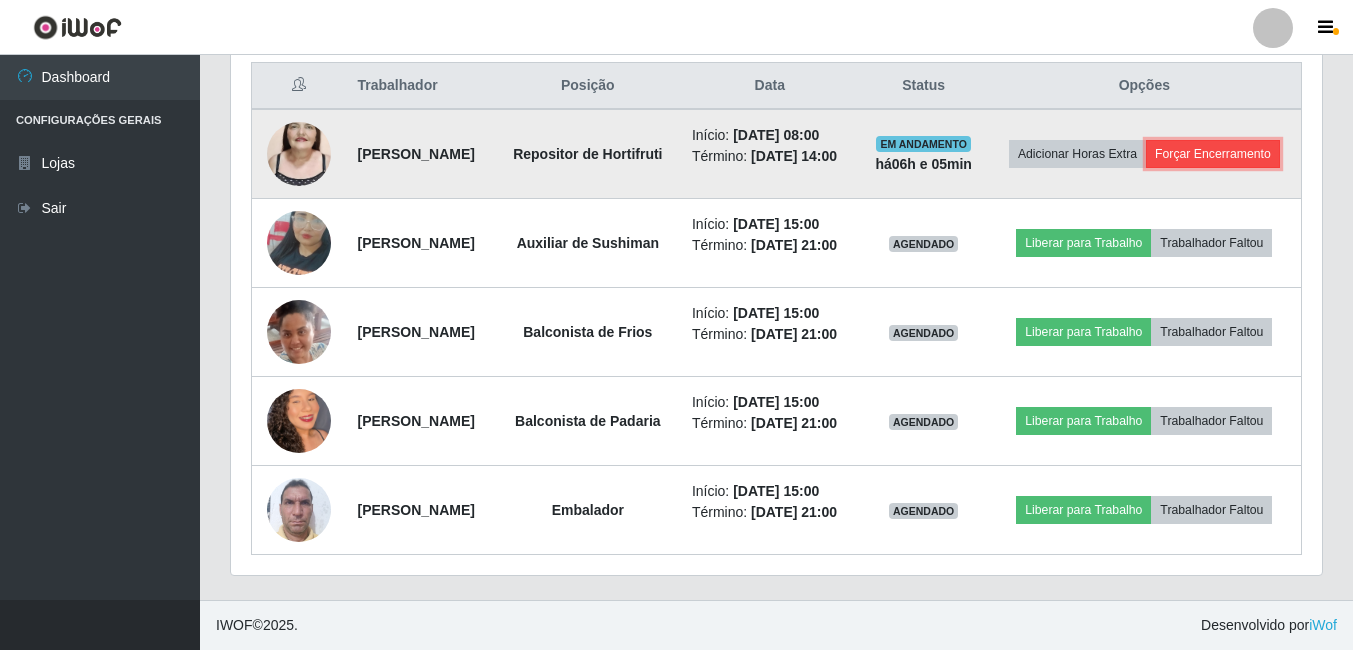 click on "Forçar Encerramento" at bounding box center [1213, 154] 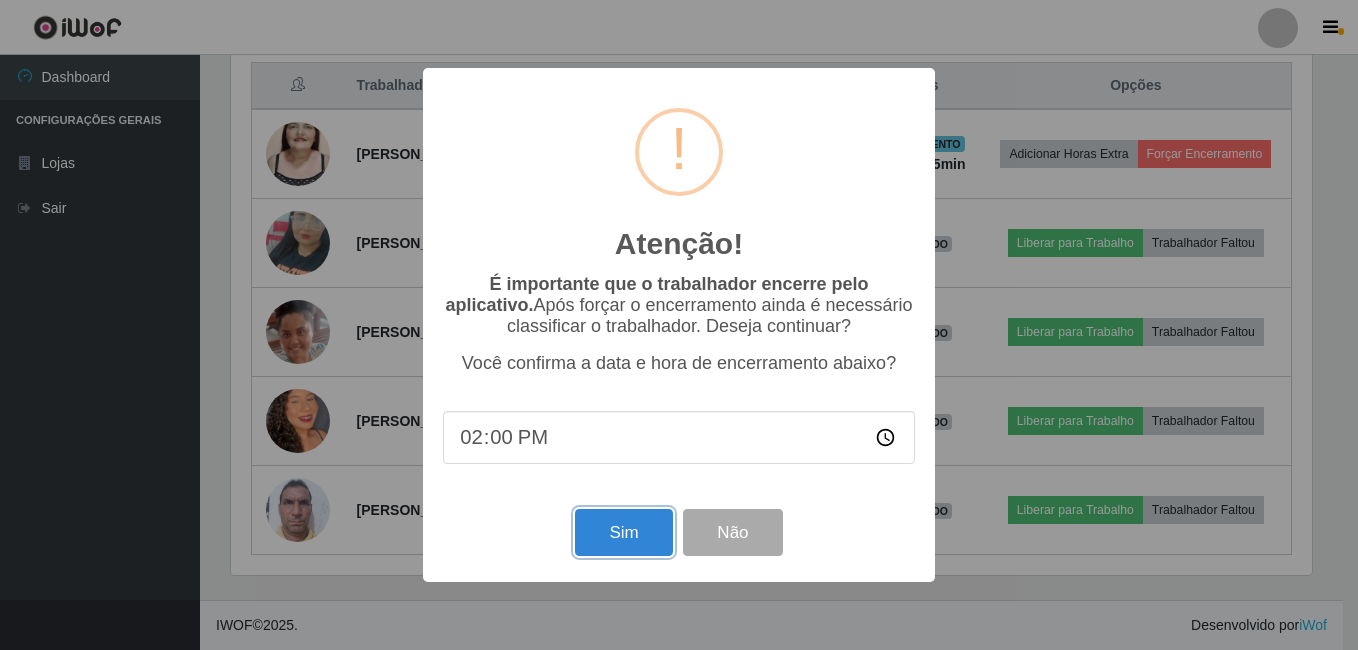 drag, startPoint x: 615, startPoint y: 536, endPoint x: 616, endPoint y: 522, distance: 14.035668 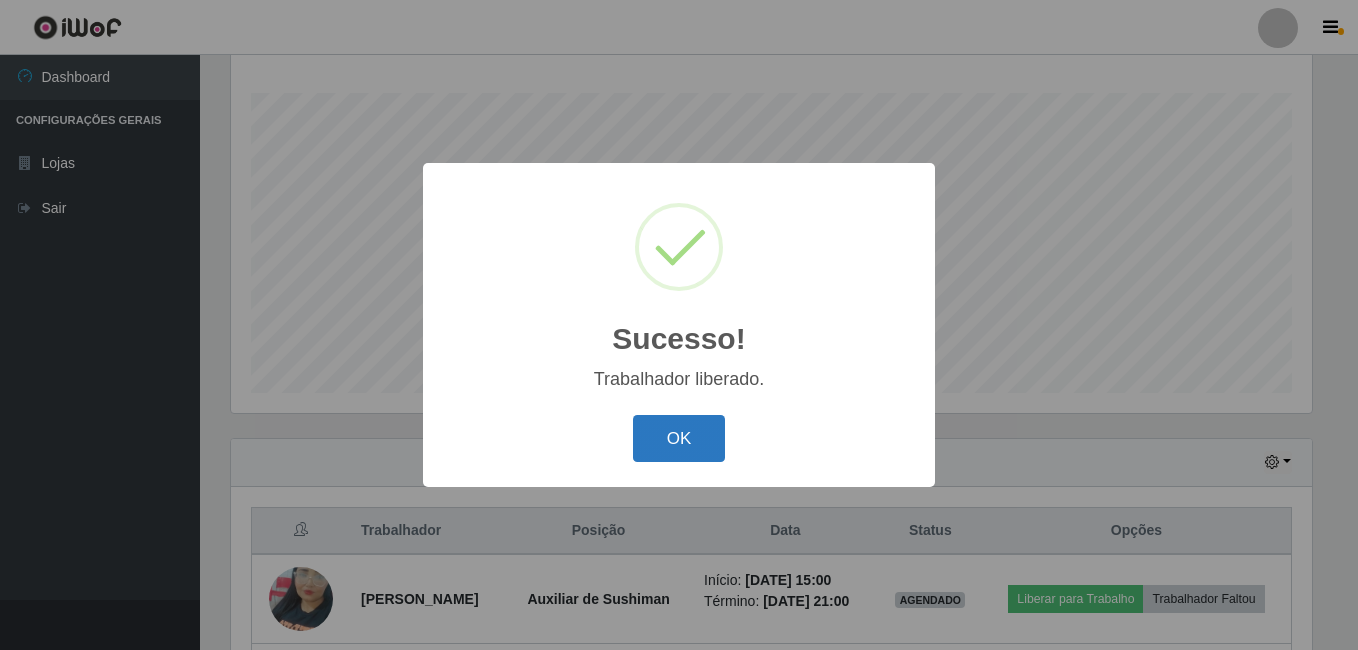 click on "OK" at bounding box center (679, 438) 